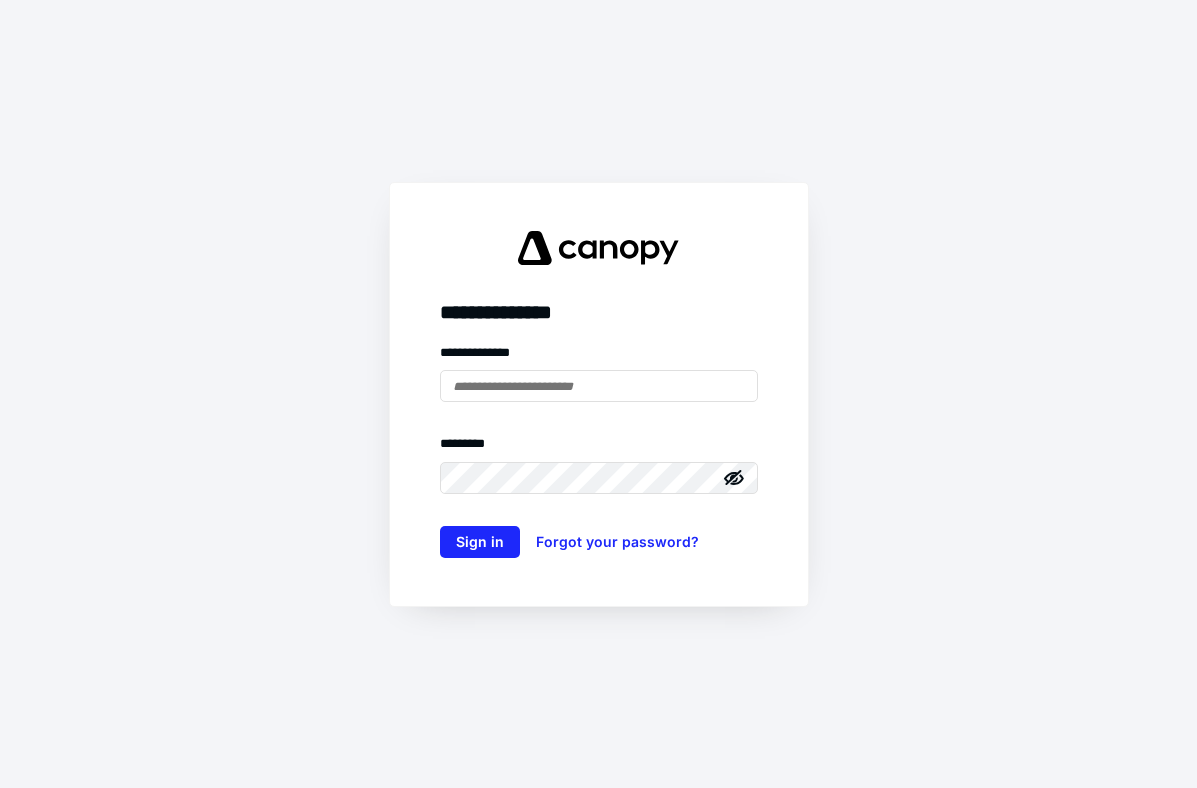 scroll, scrollTop: 0, scrollLeft: 0, axis: both 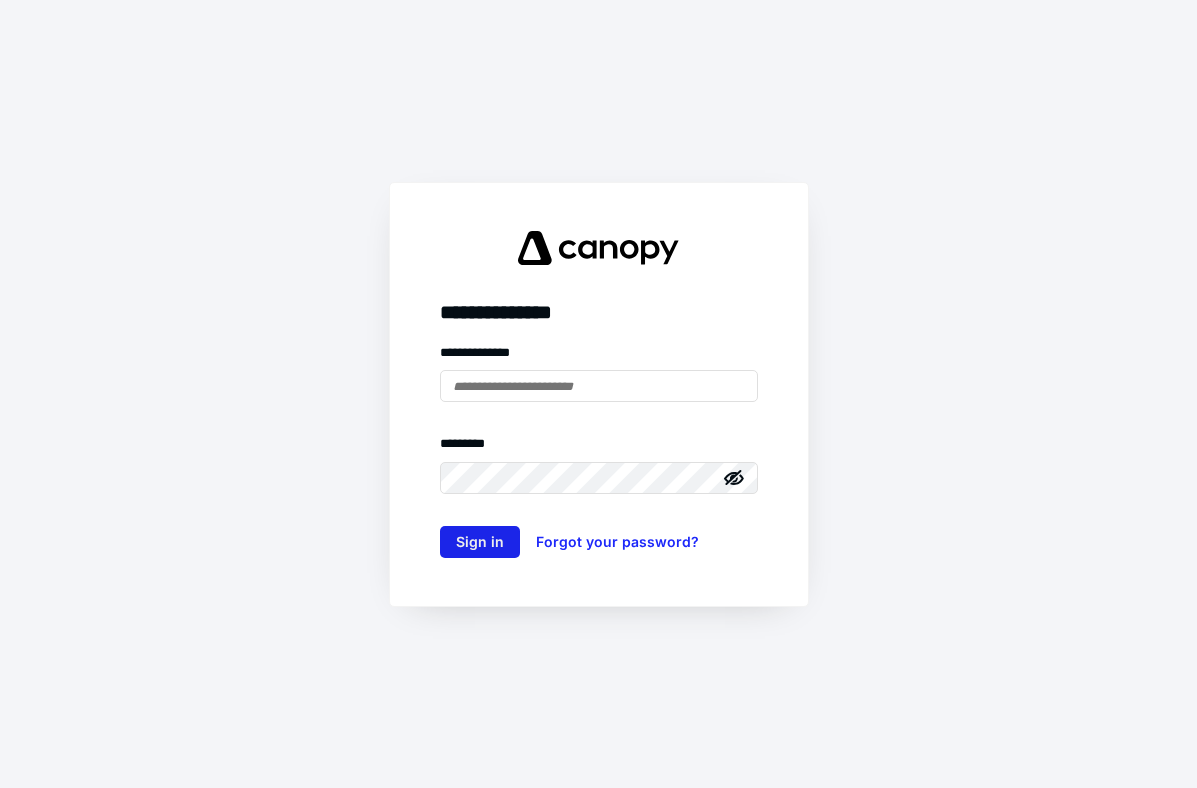 type on "**********" 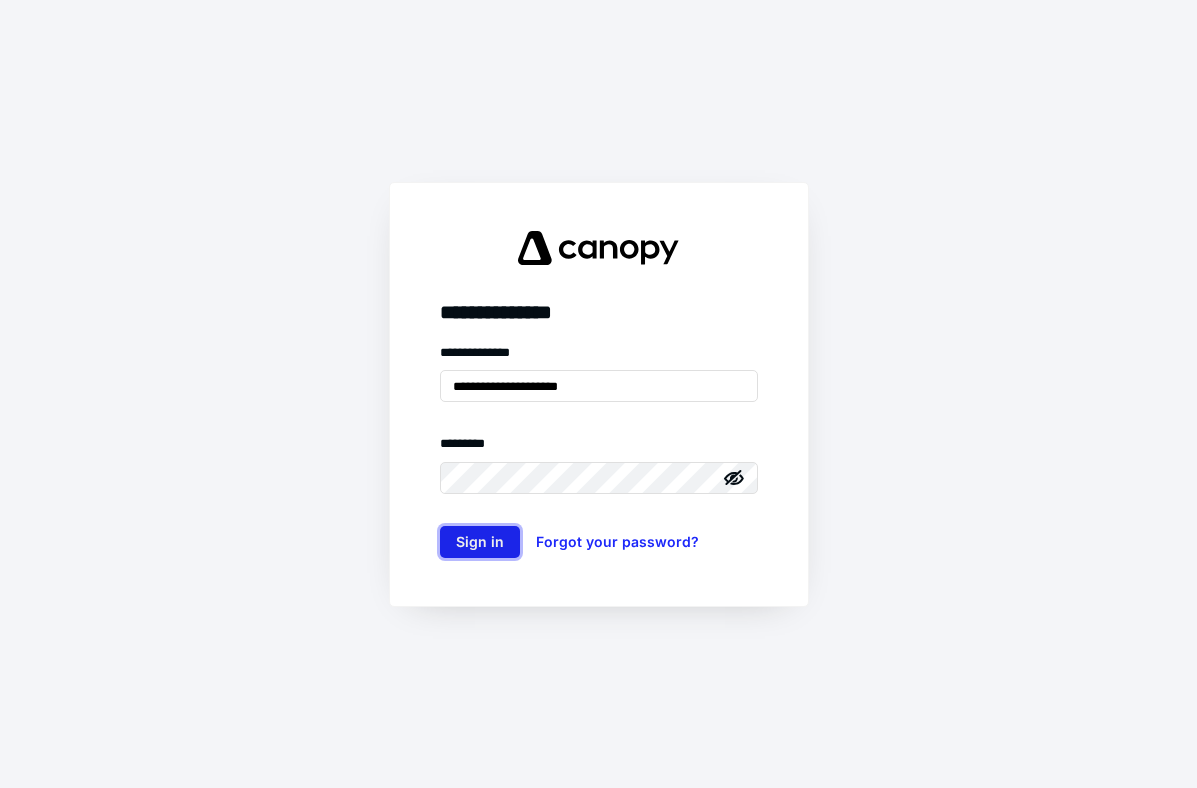 click on "Sign in" at bounding box center (480, 542) 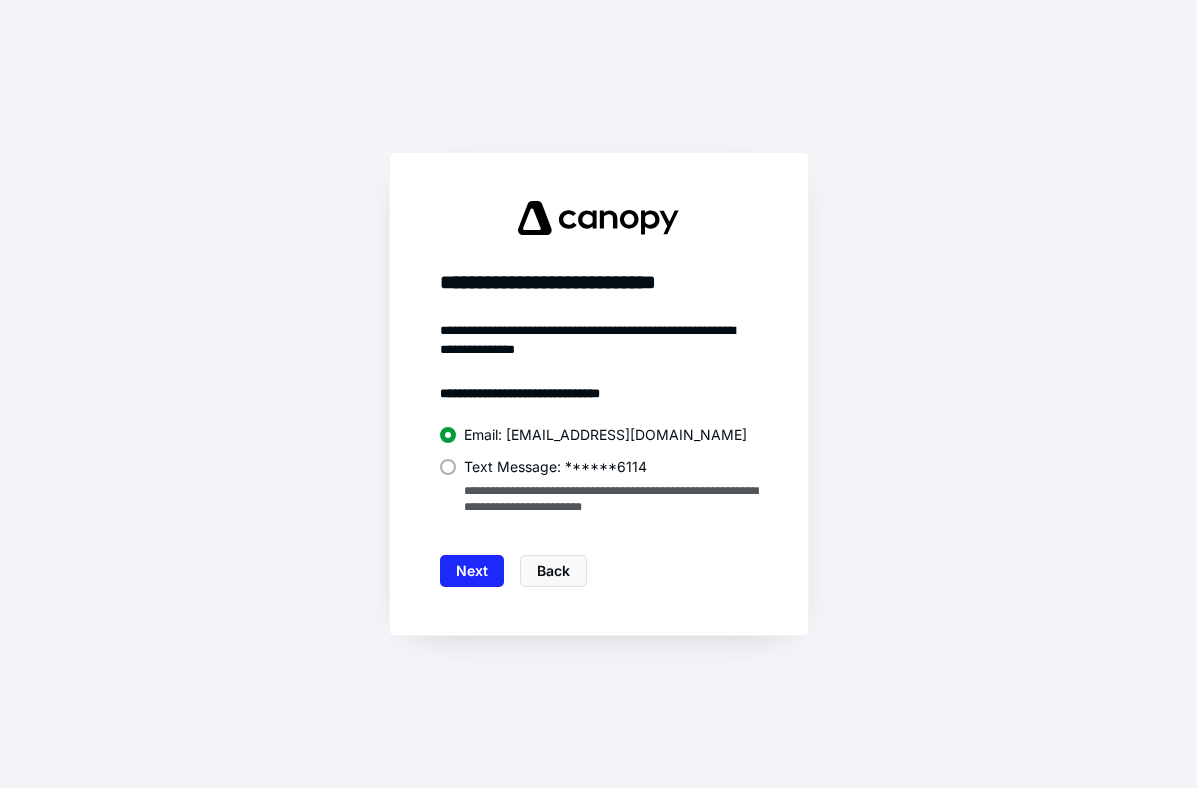 click on "Text Message: ******6114" at bounding box center (555, 467) 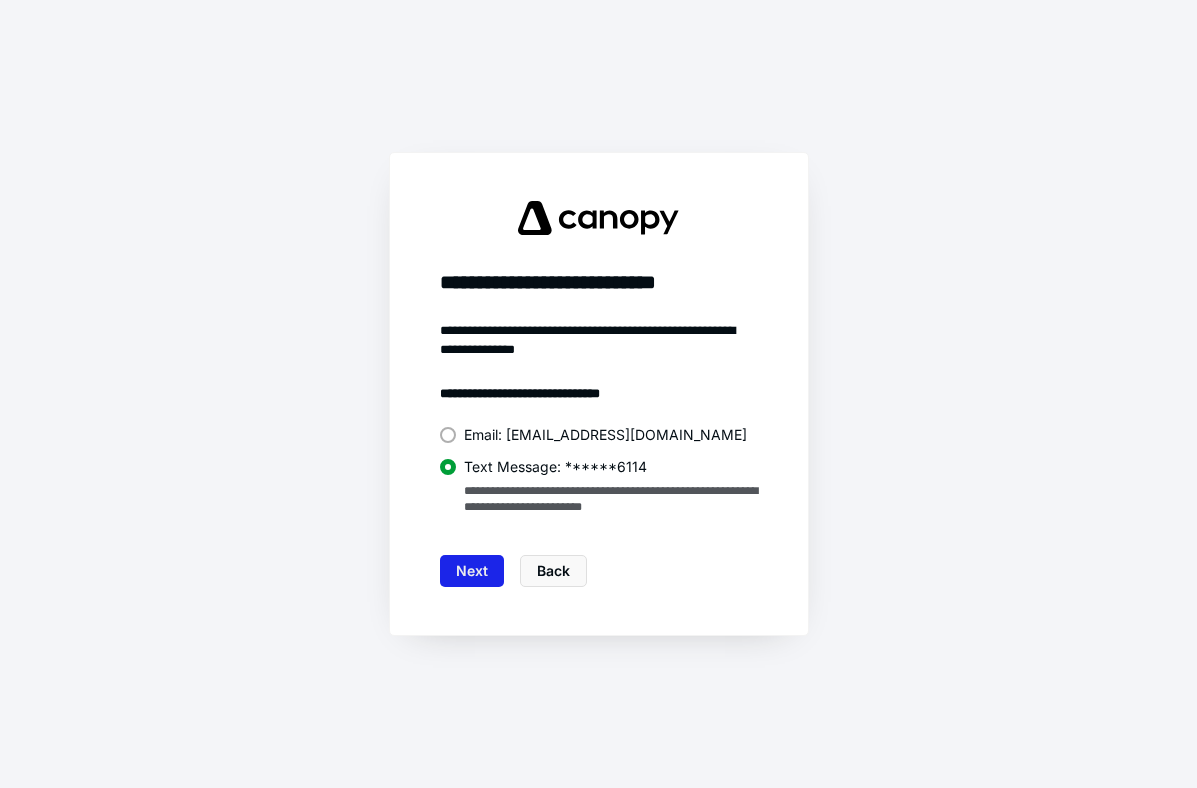 click on "Next" at bounding box center (472, 571) 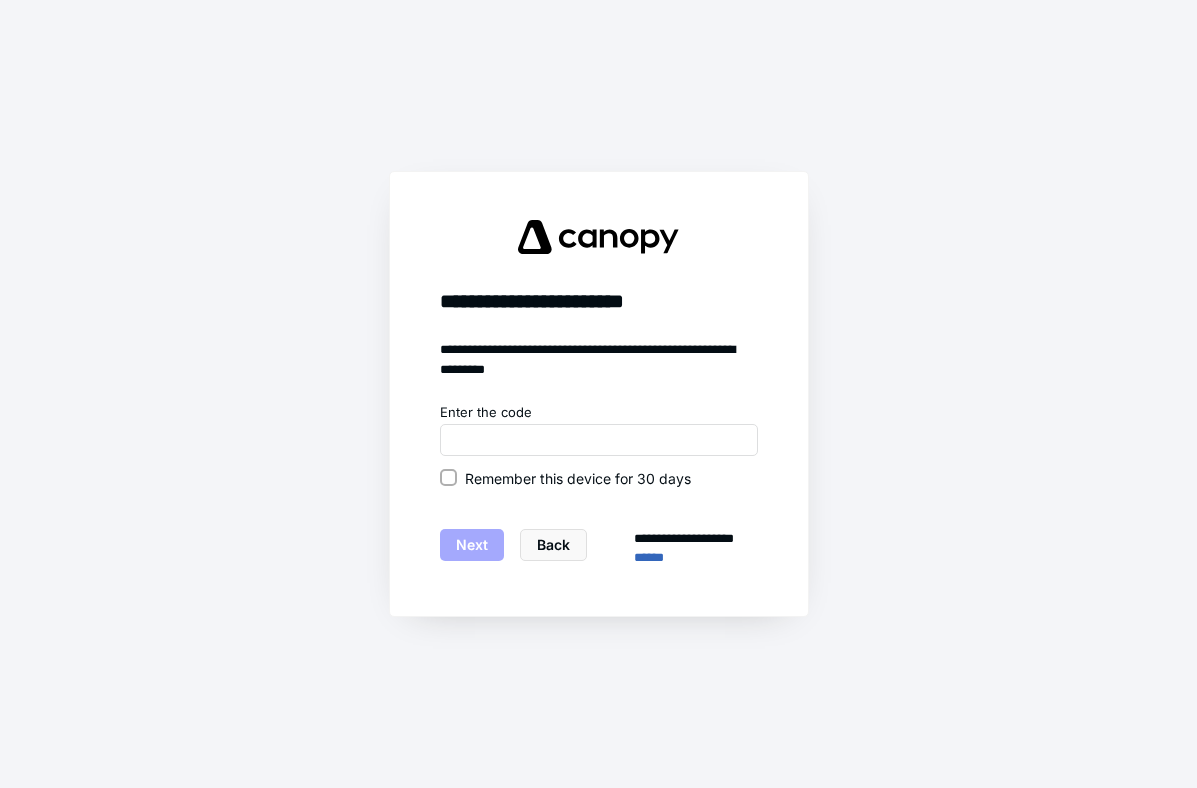click 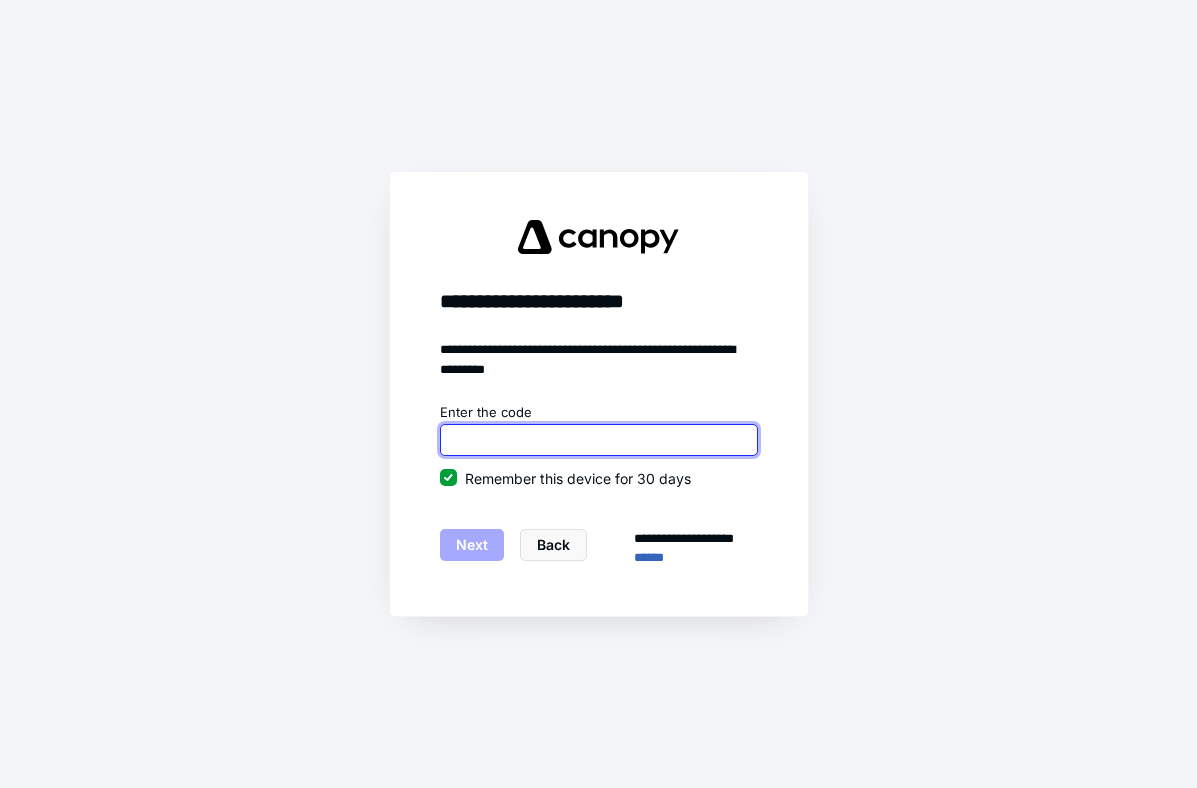 click at bounding box center [599, 440] 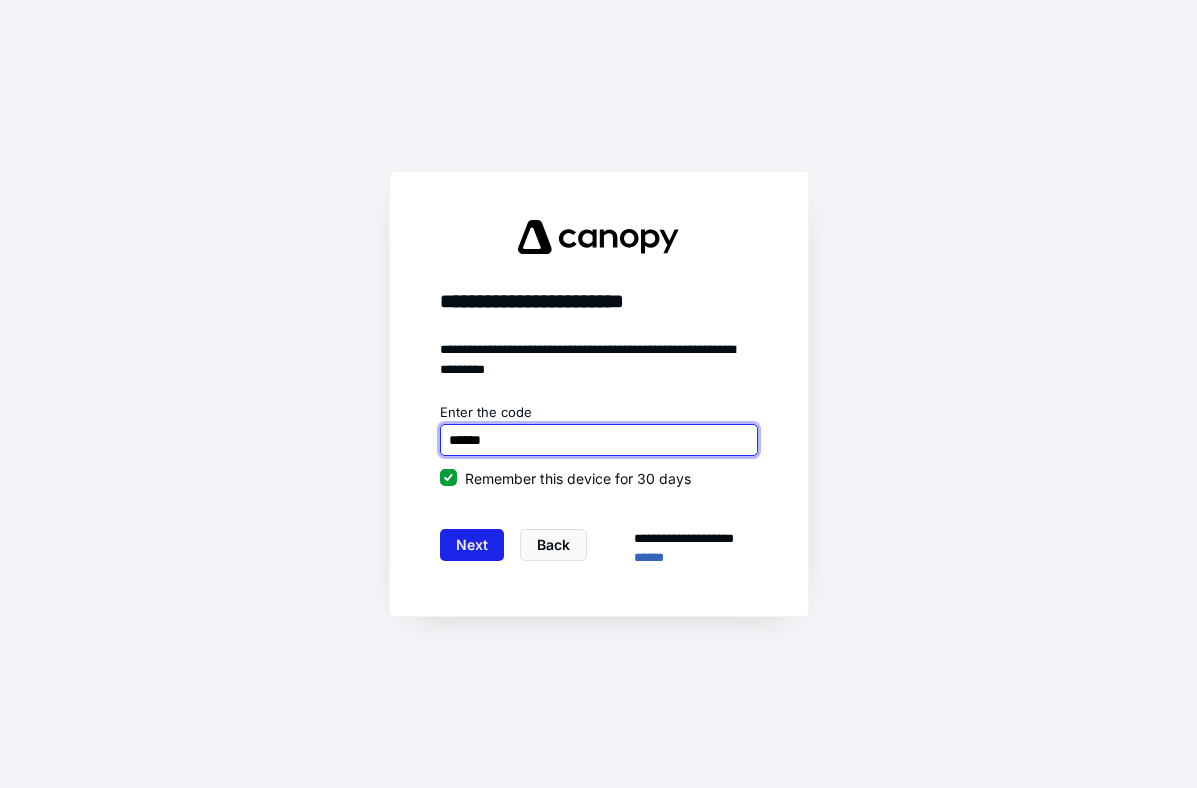 type on "******" 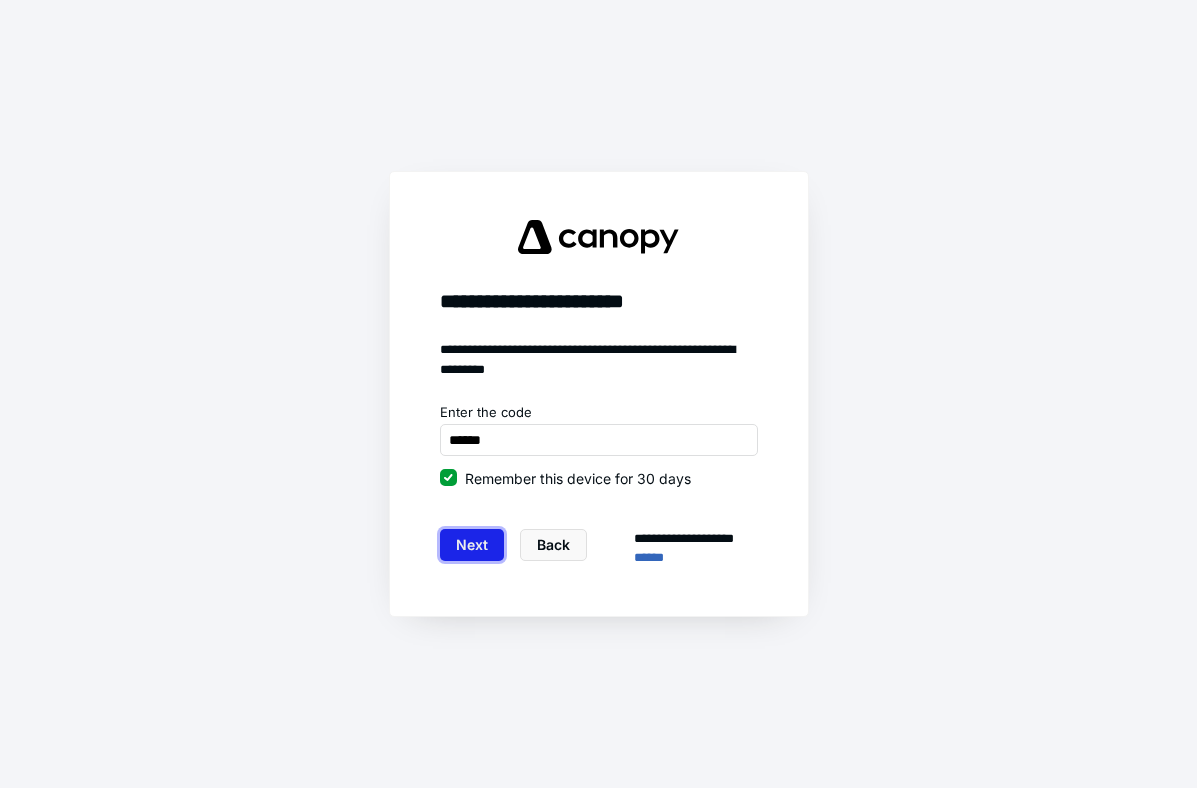 click on "Next" at bounding box center (472, 545) 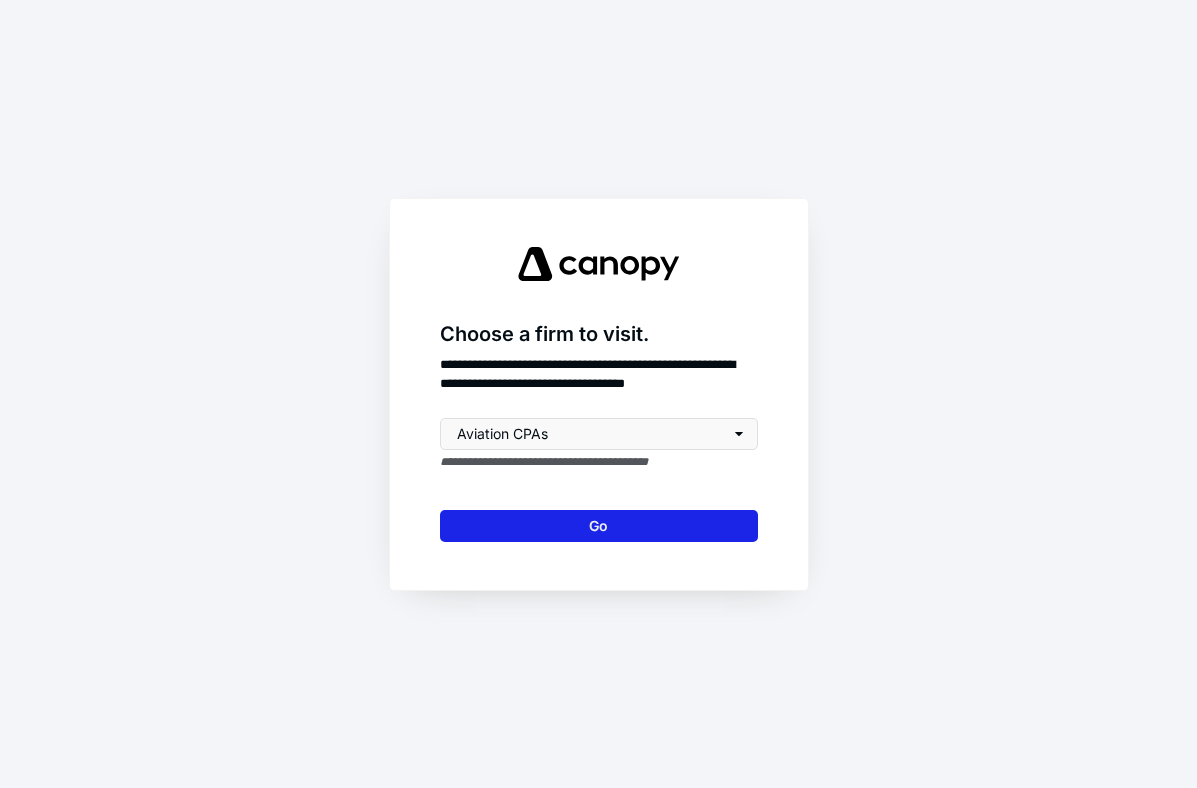click on "Go" at bounding box center (599, 526) 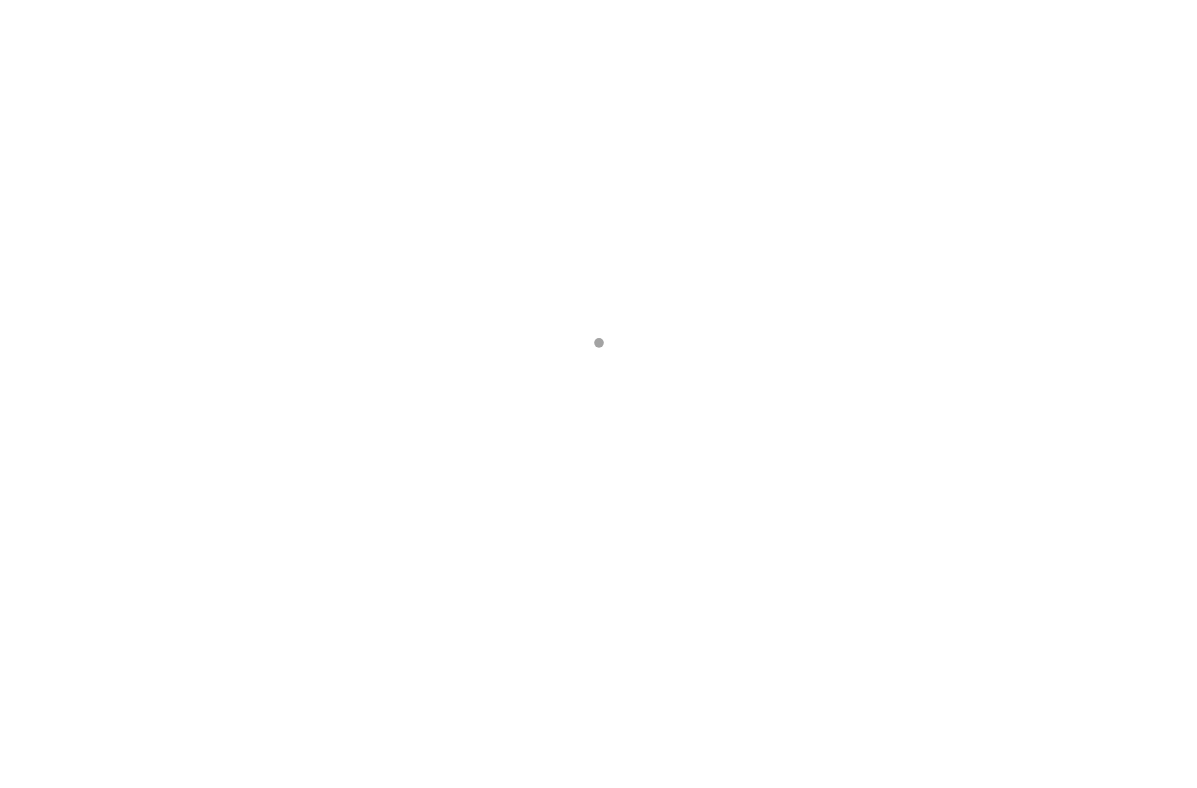 scroll, scrollTop: 0, scrollLeft: 0, axis: both 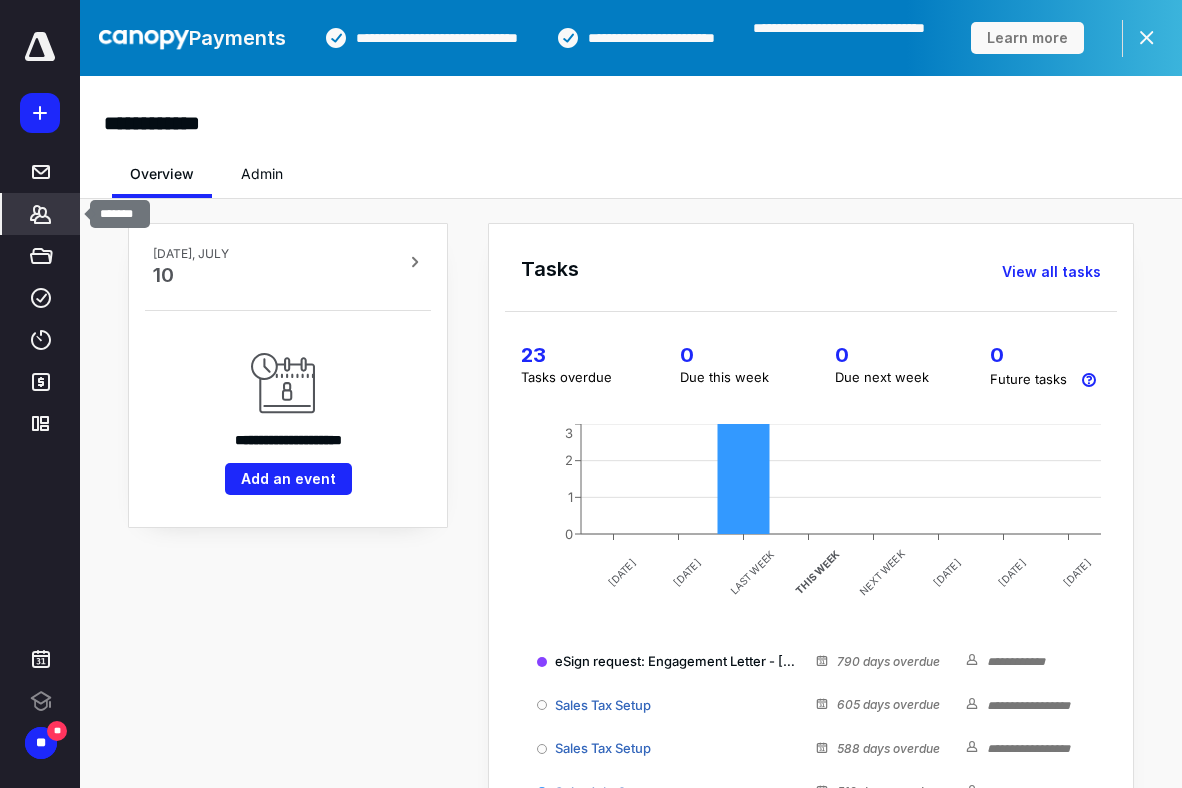 click 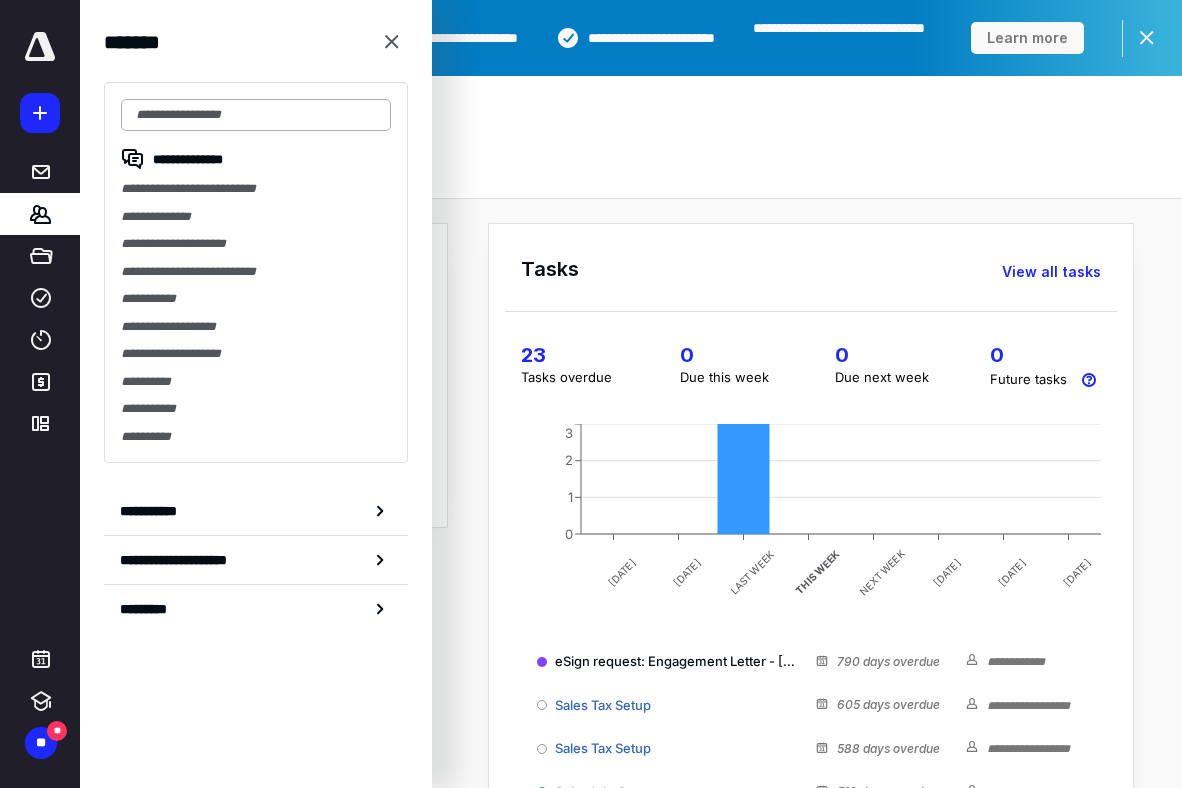 click at bounding box center (256, 115) 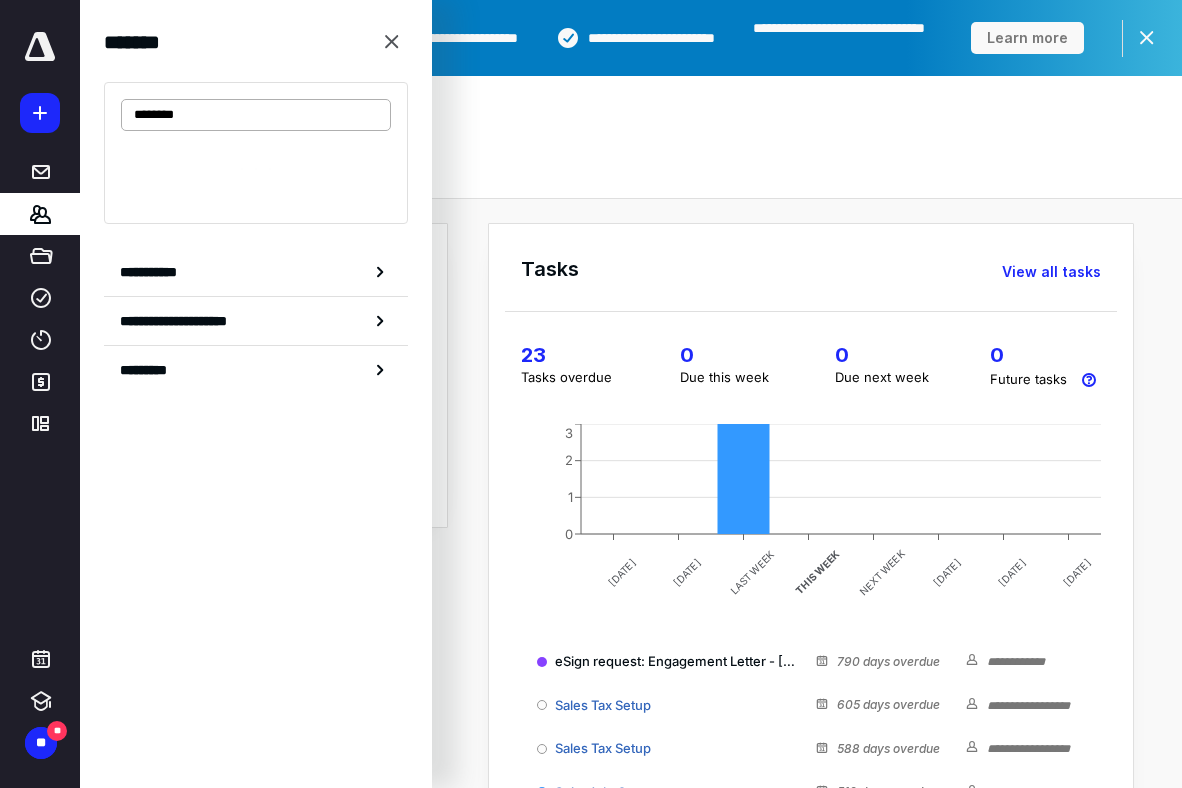 type on "********" 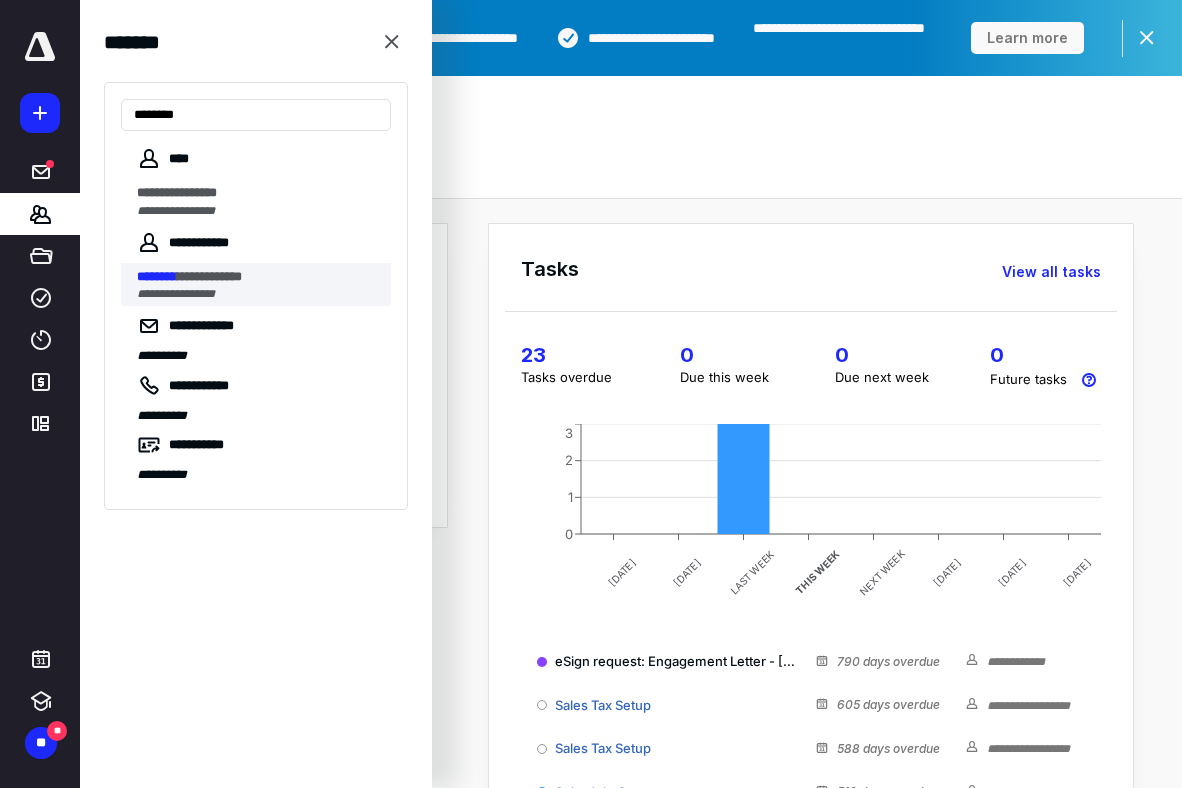 click on "**********" at bounding box center (258, 277) 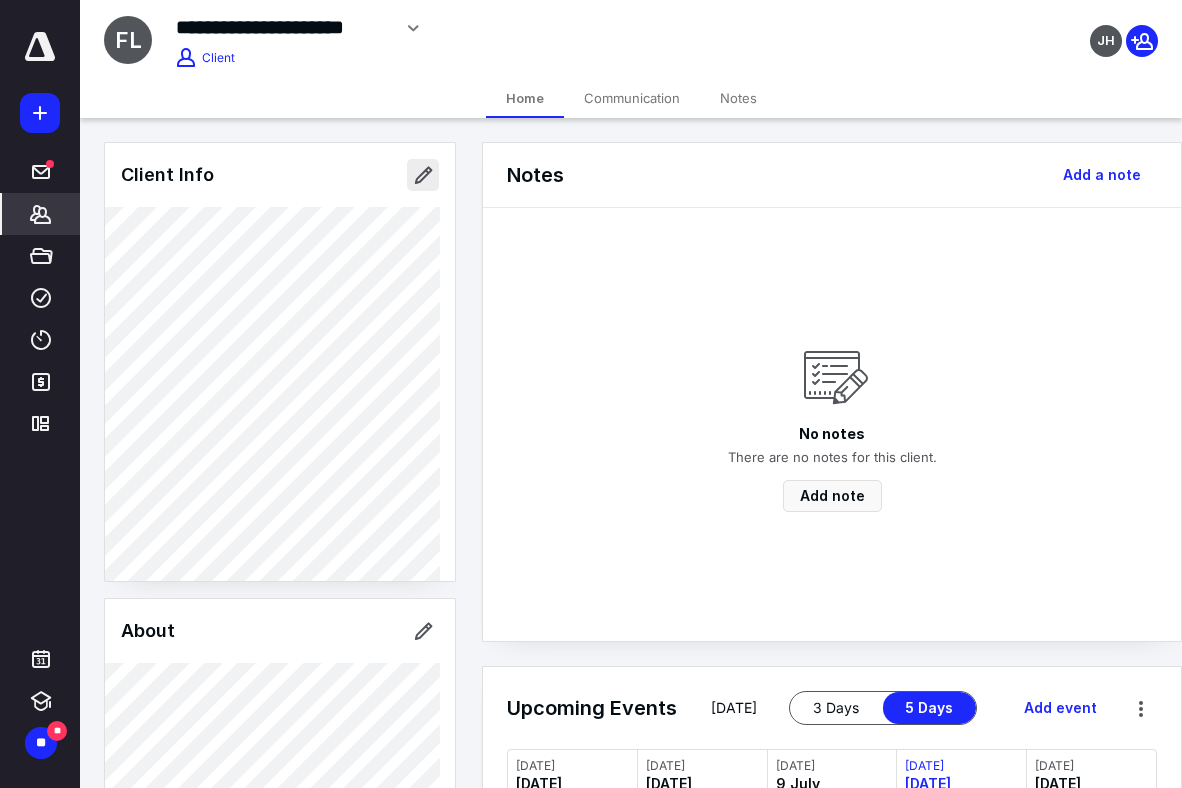 click at bounding box center (423, 175) 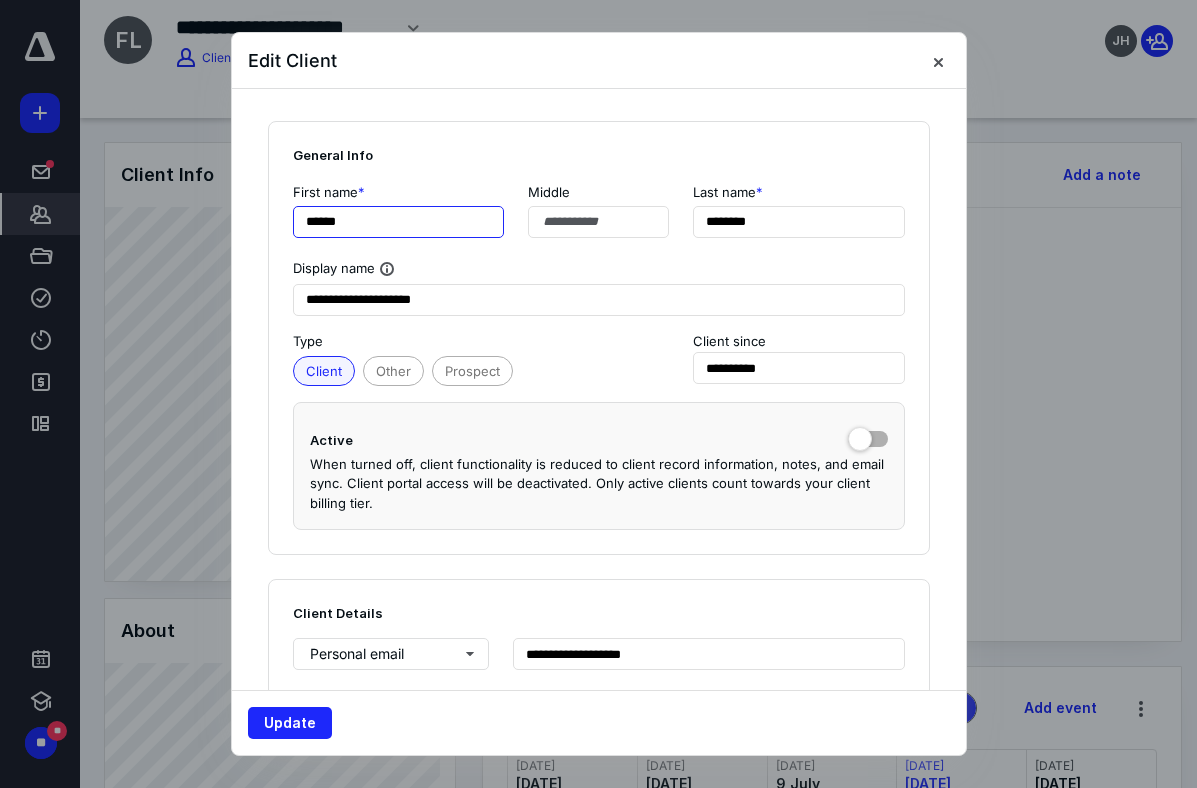 drag, startPoint x: 354, startPoint y: 218, endPoint x: 282, endPoint y: 213, distance: 72.1734 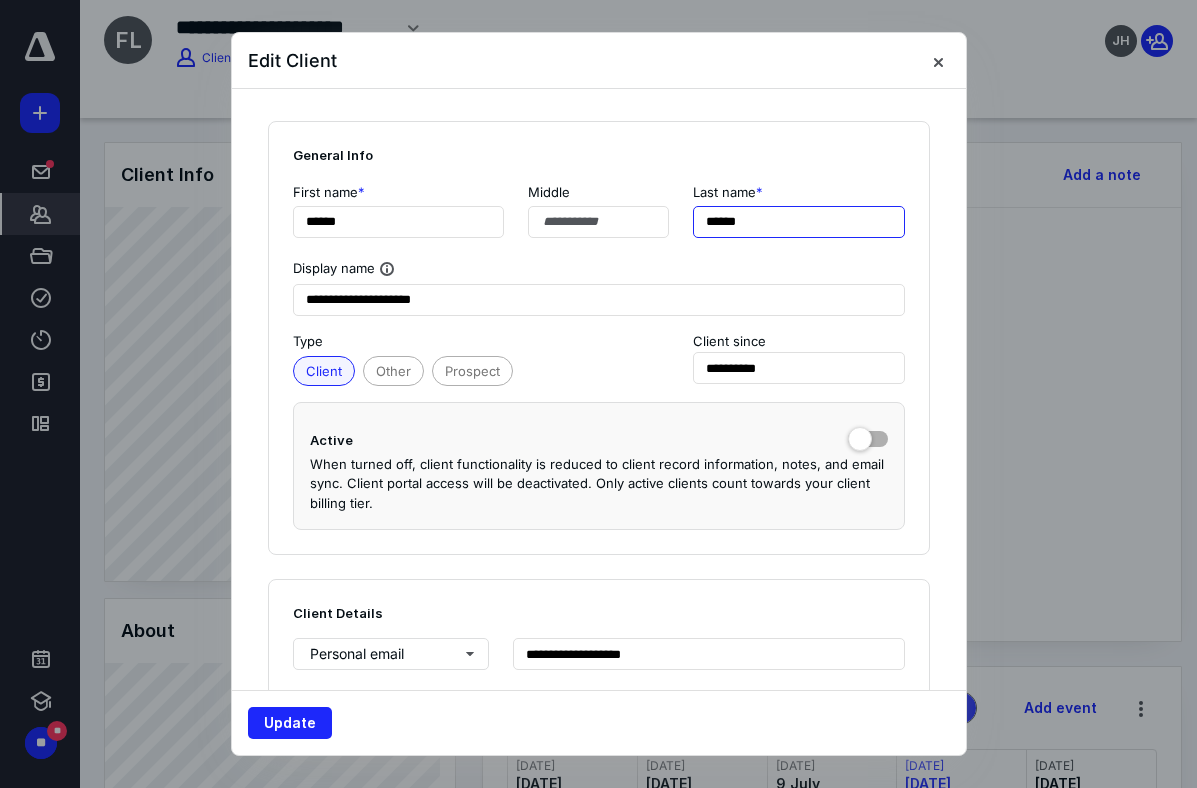 scroll, scrollTop: 200, scrollLeft: 0, axis: vertical 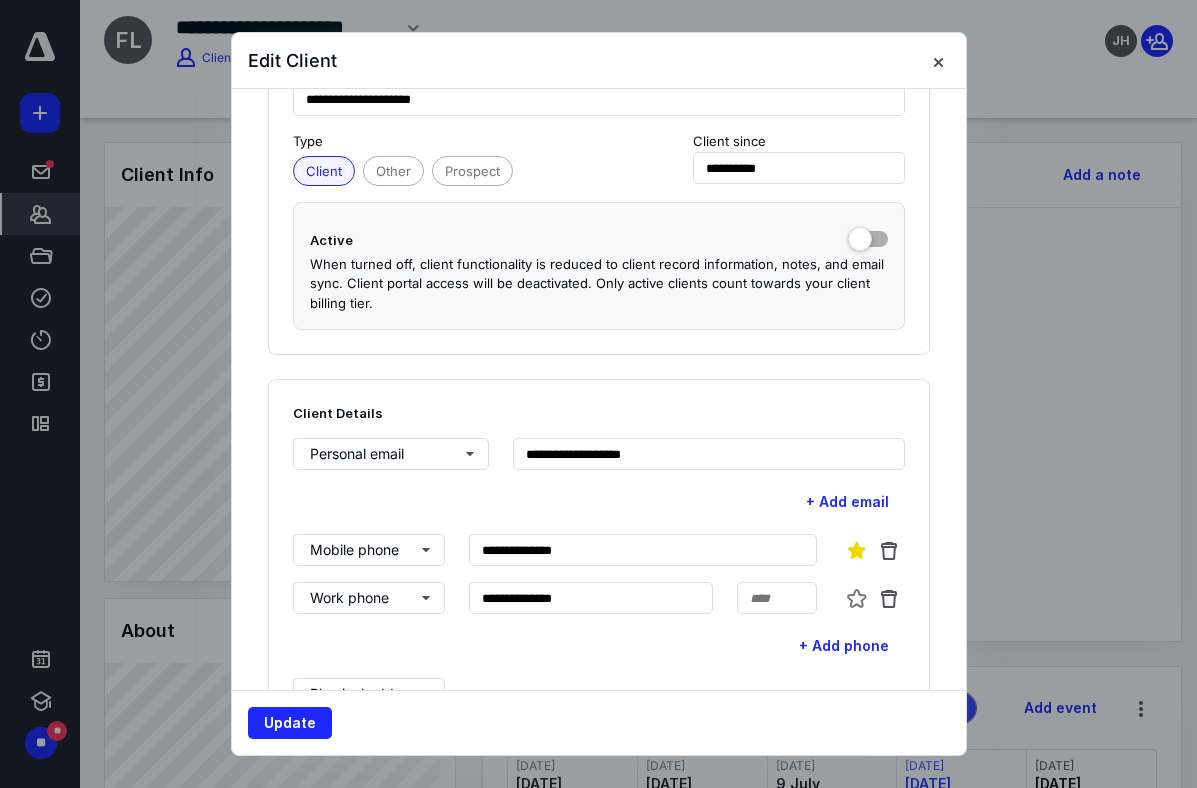 type on "******" 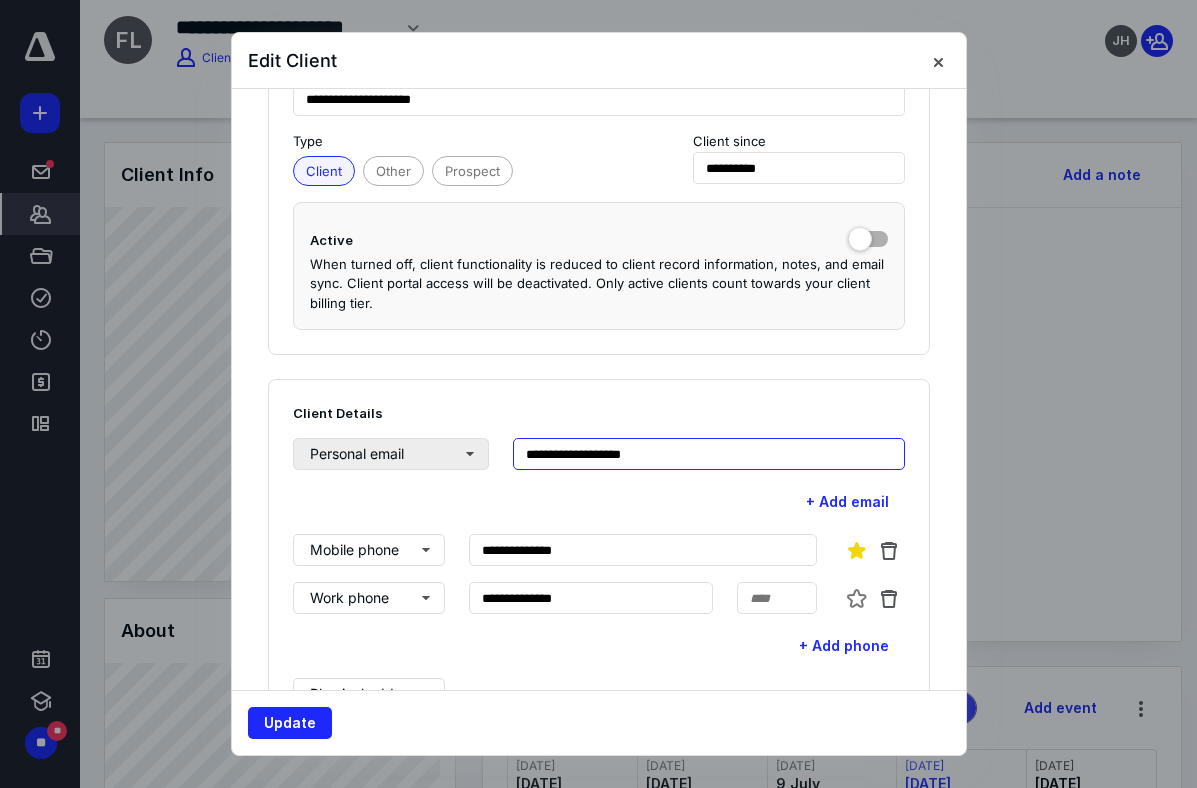 drag, startPoint x: 668, startPoint y: 472, endPoint x: 431, endPoint y: 461, distance: 237.25514 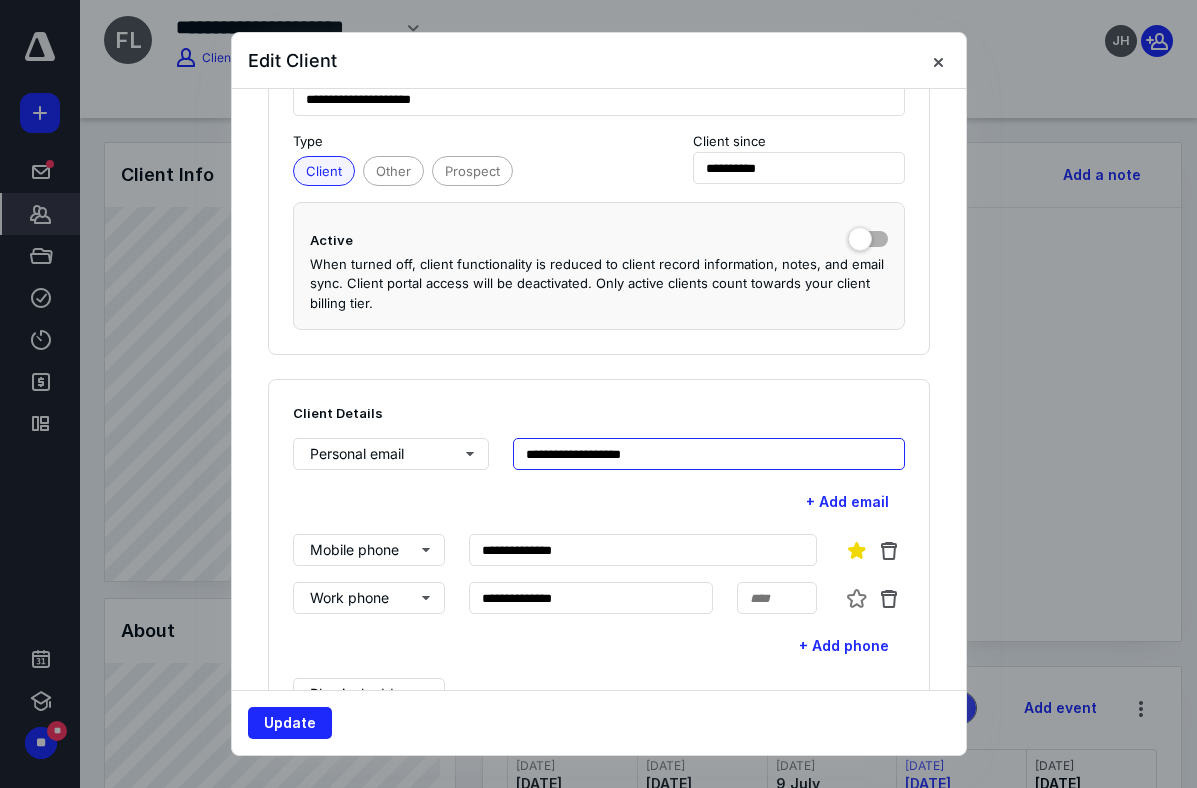 paste 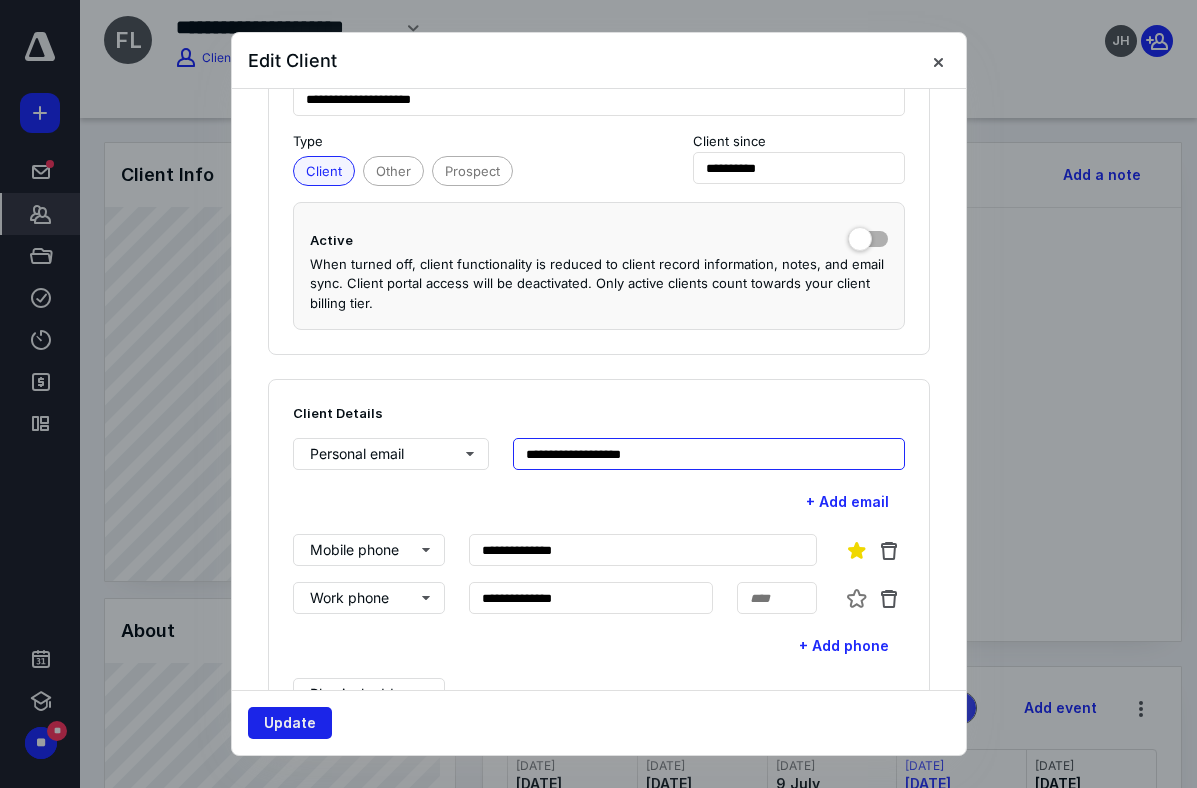 type on "**********" 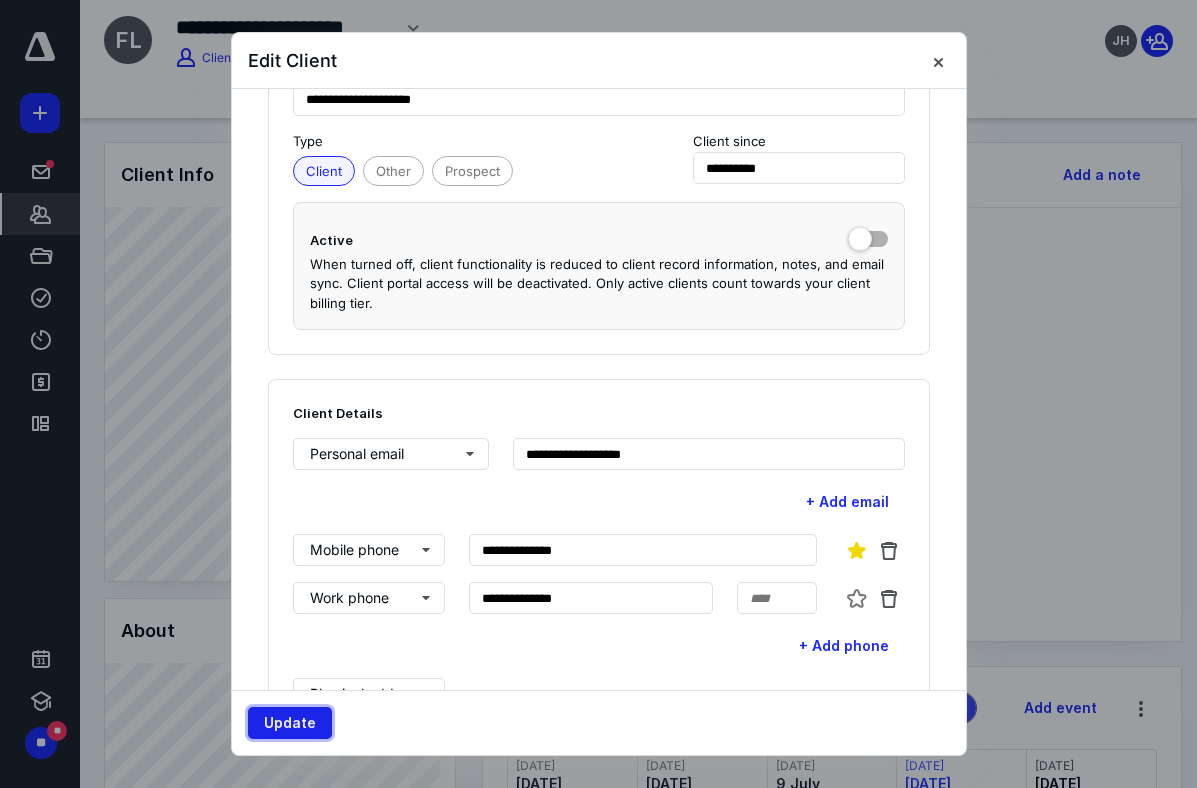 click on "Update" at bounding box center (290, 723) 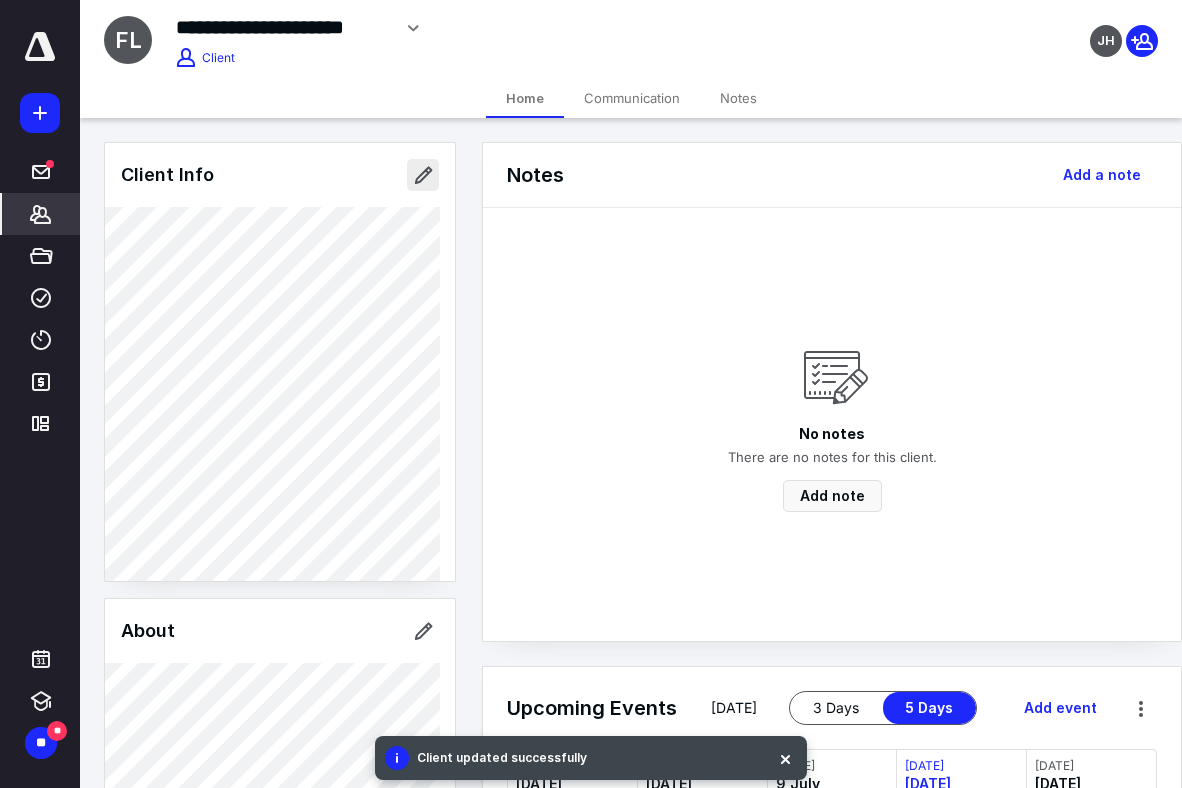 click at bounding box center [423, 175] 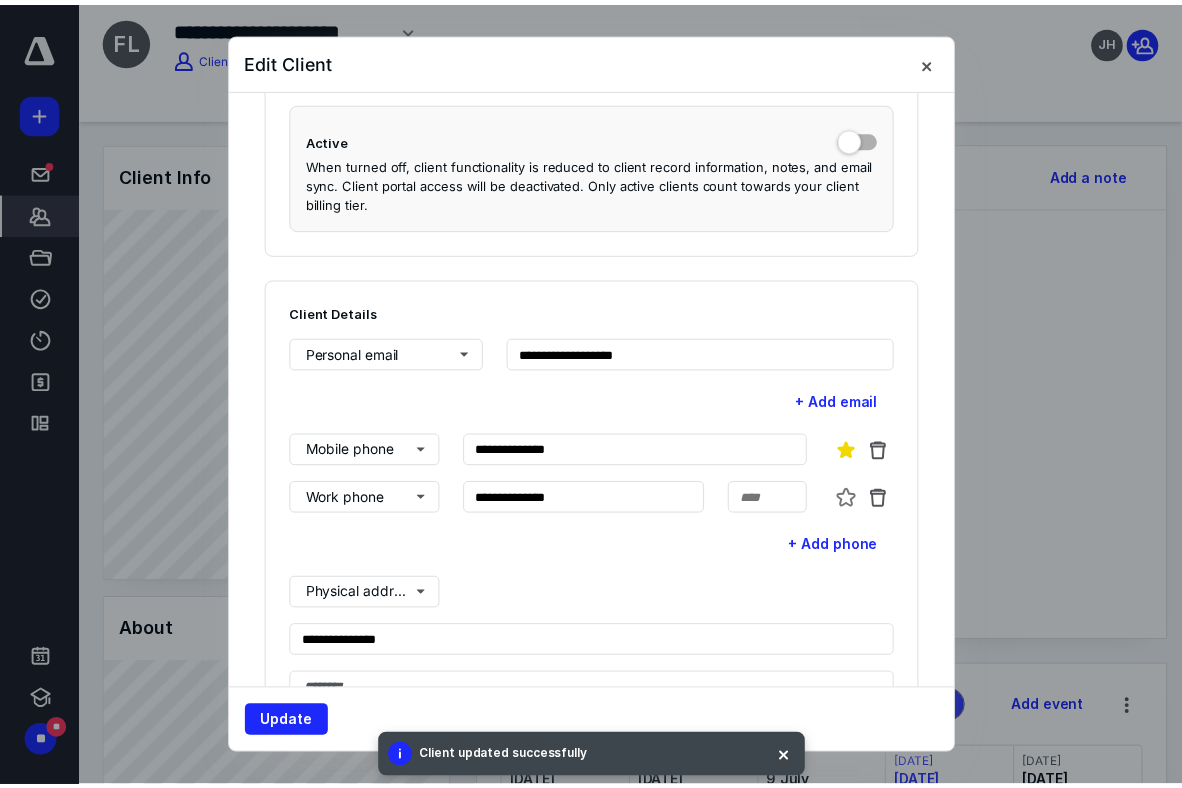 scroll, scrollTop: 400, scrollLeft: 0, axis: vertical 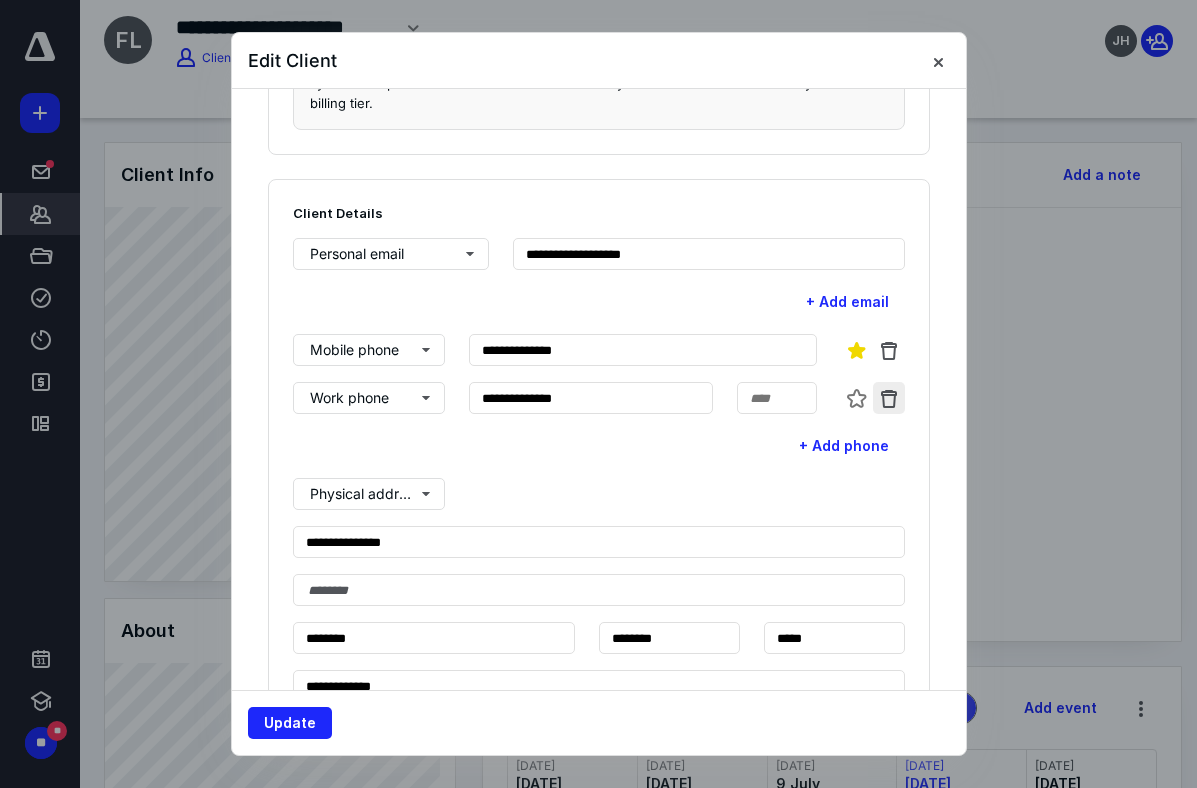 click at bounding box center (889, 398) 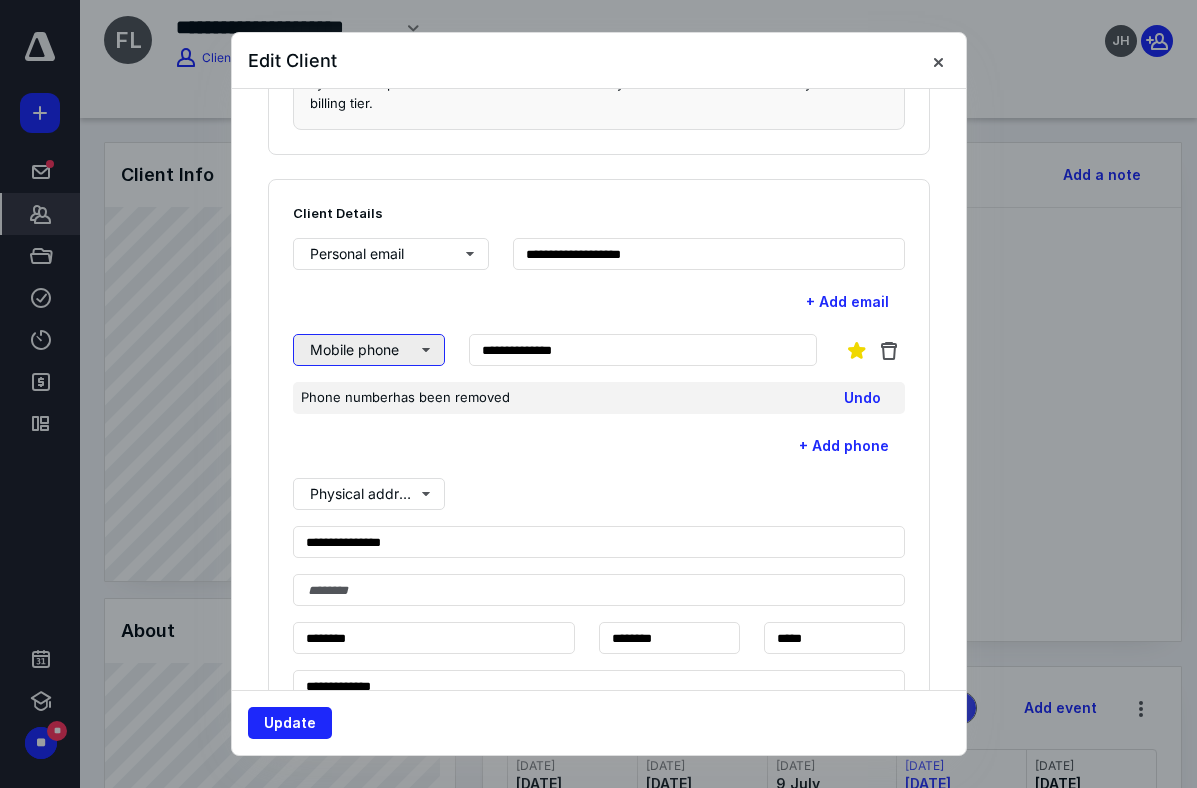 click on "Mobile phone" at bounding box center [369, 350] 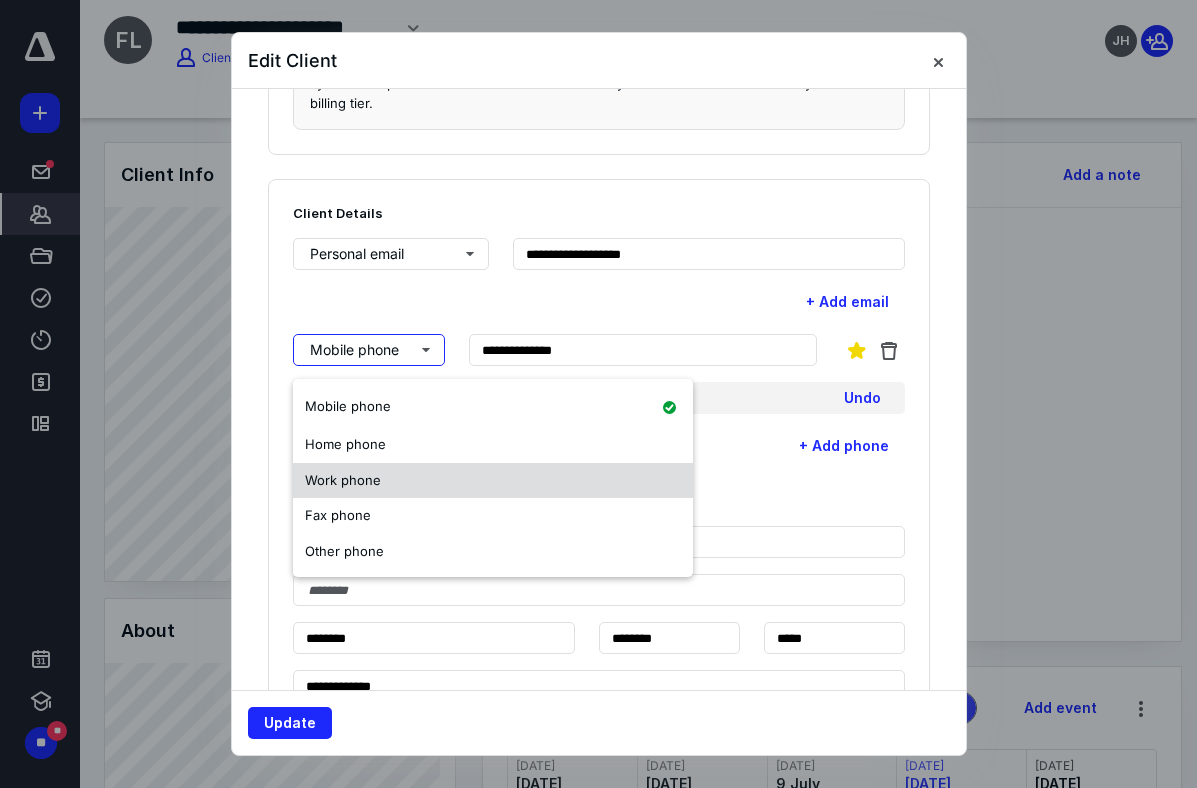click on "Work phone" at bounding box center (493, 481) 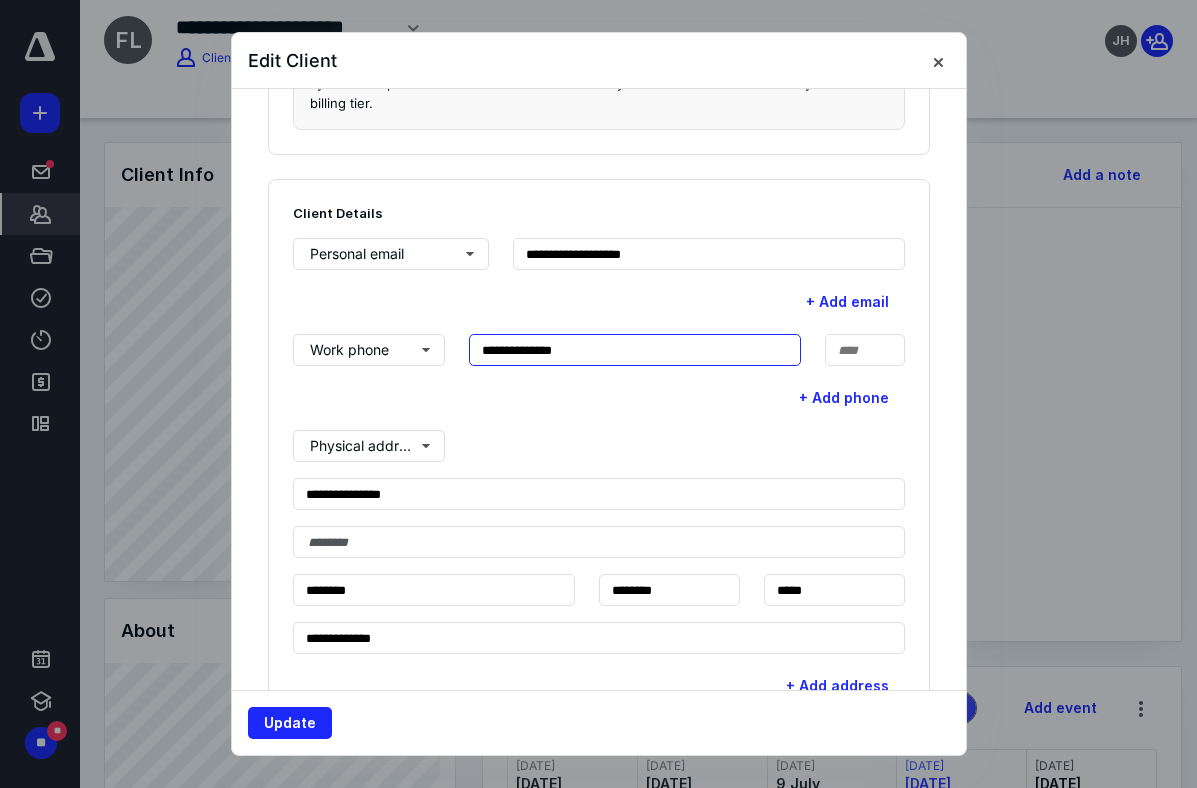 drag, startPoint x: 622, startPoint y: 366, endPoint x: 448, endPoint y: 359, distance: 174.14075 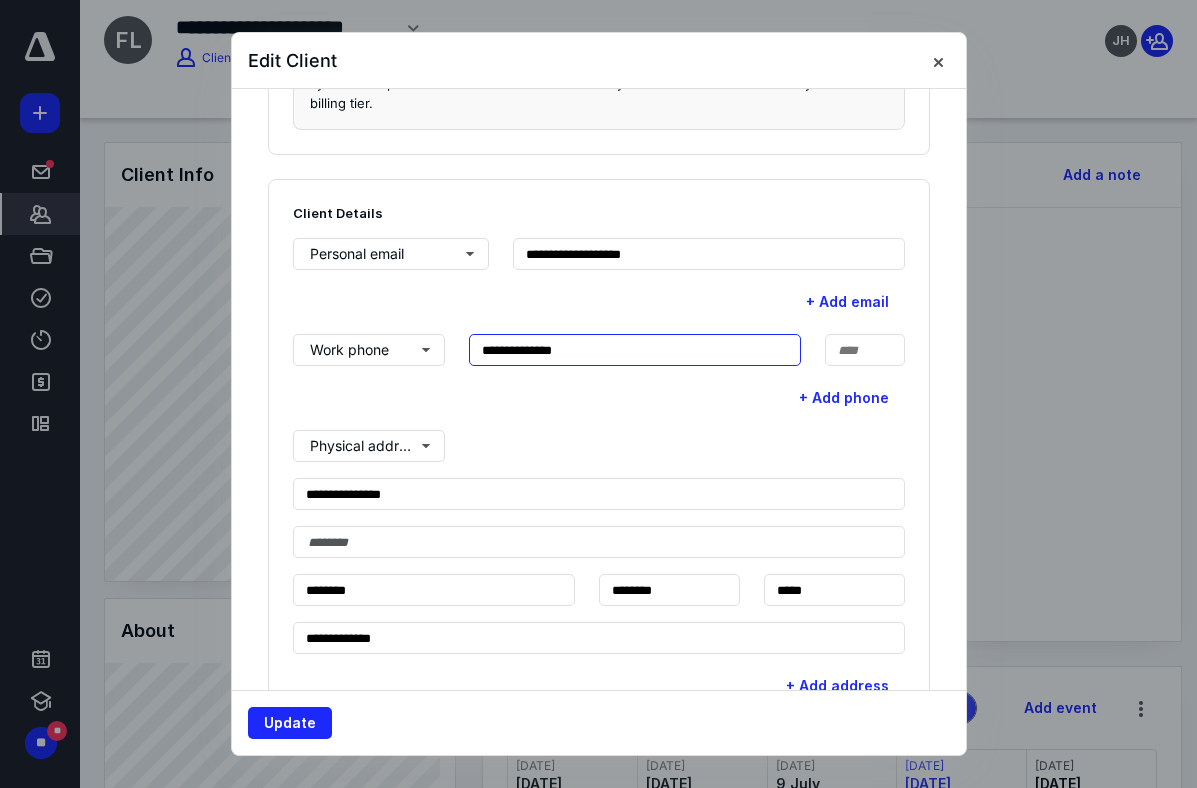 type on "**********" 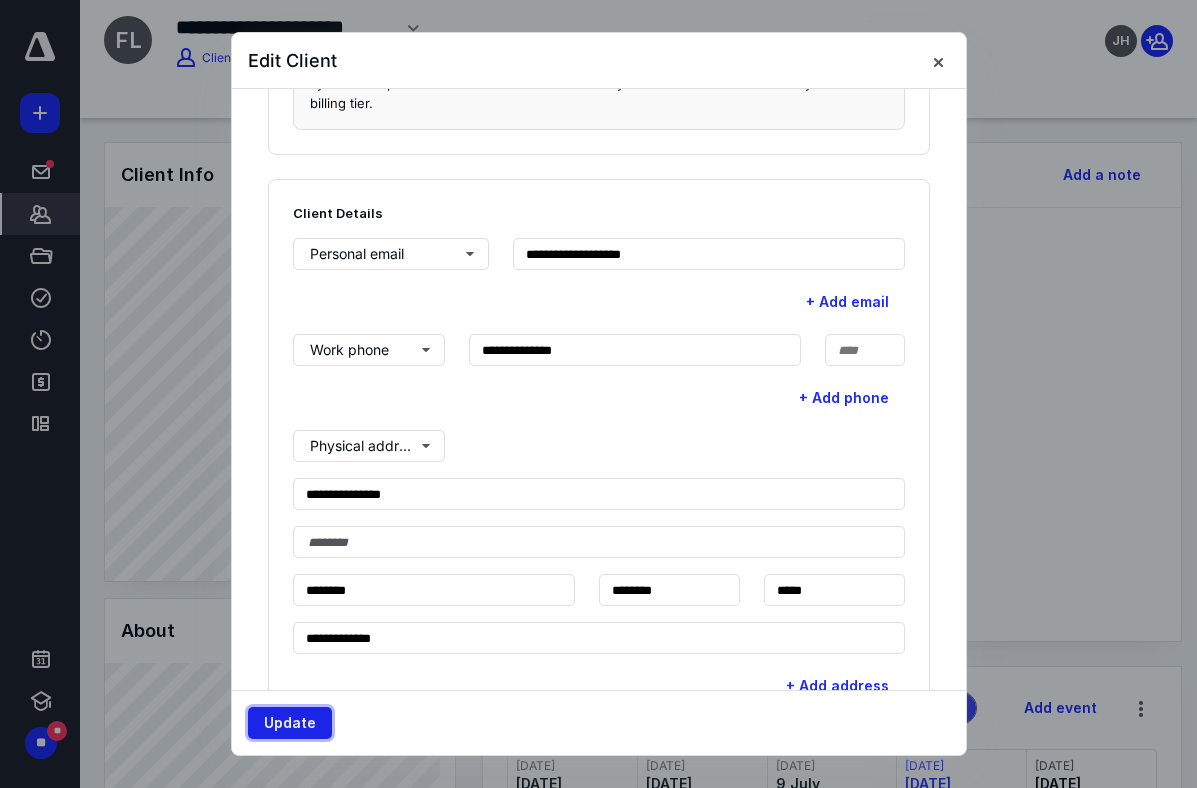 click on "Update" at bounding box center (290, 723) 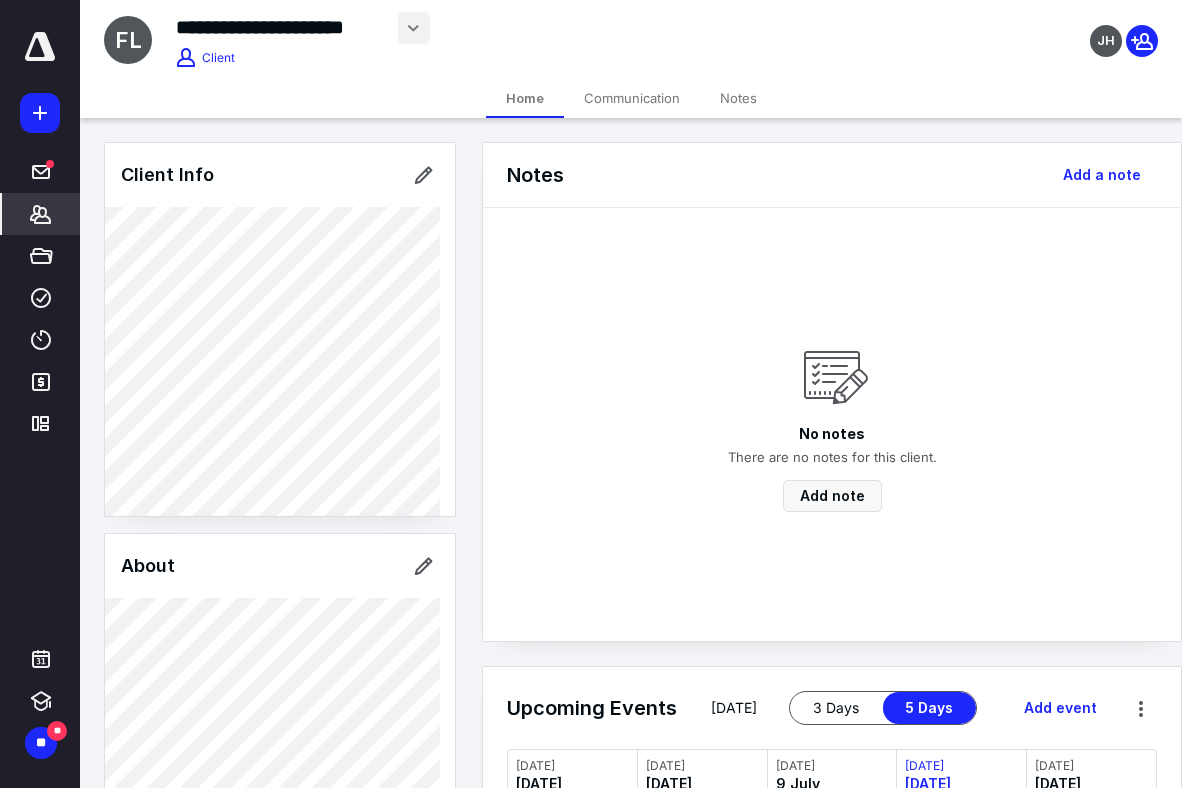click at bounding box center (414, 28) 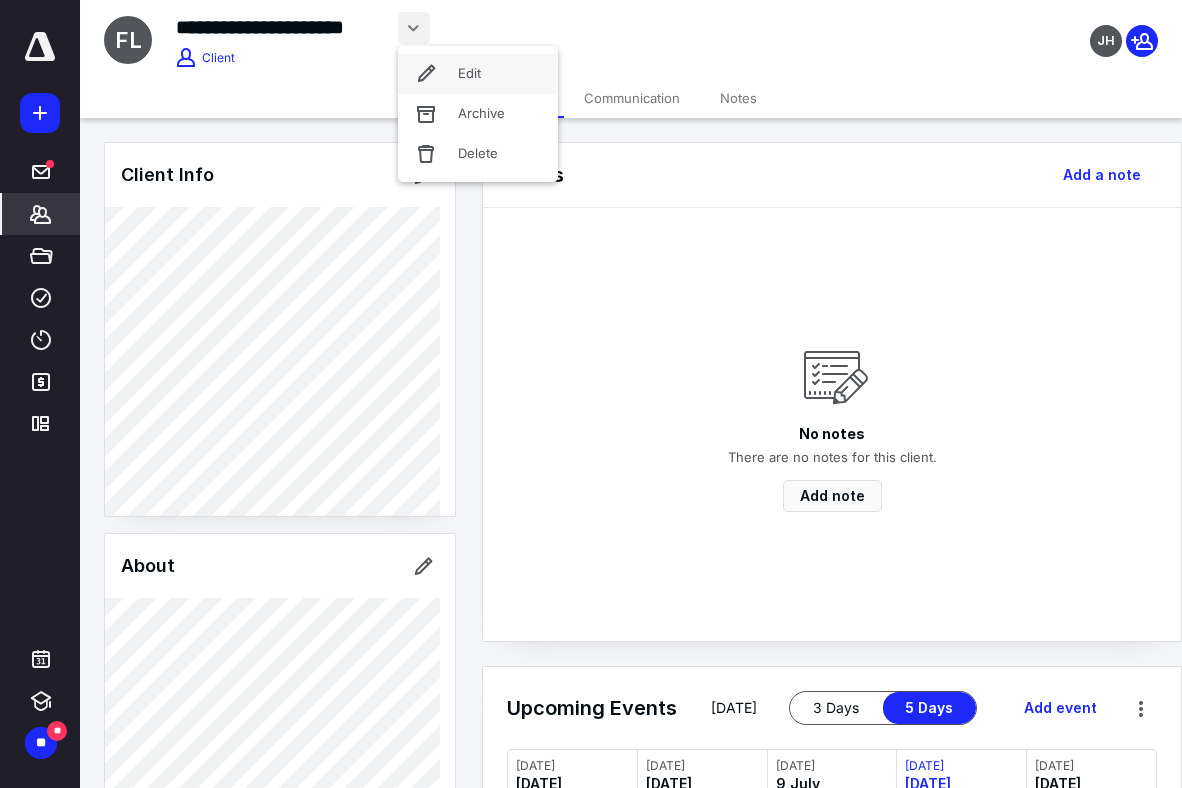click on "Edit" at bounding box center (478, 74) 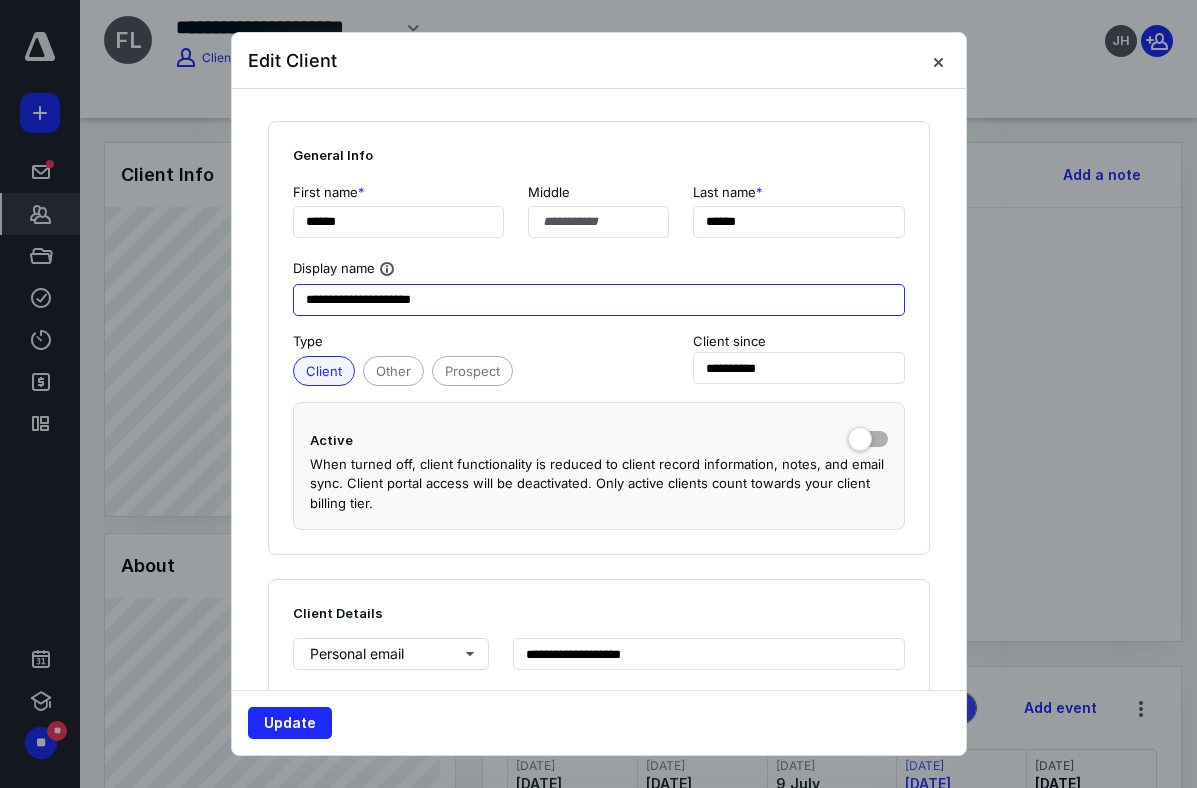 drag, startPoint x: 404, startPoint y: 301, endPoint x: 473, endPoint y: 301, distance: 69 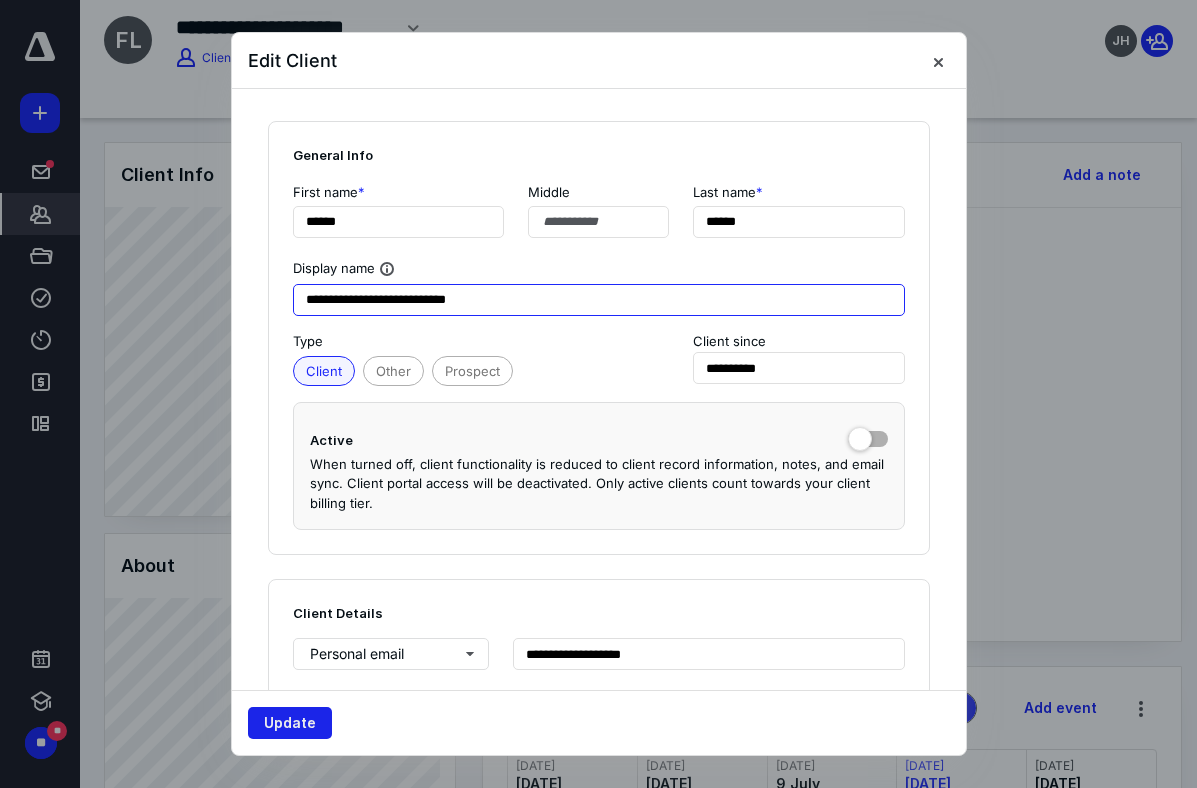 type on "**********" 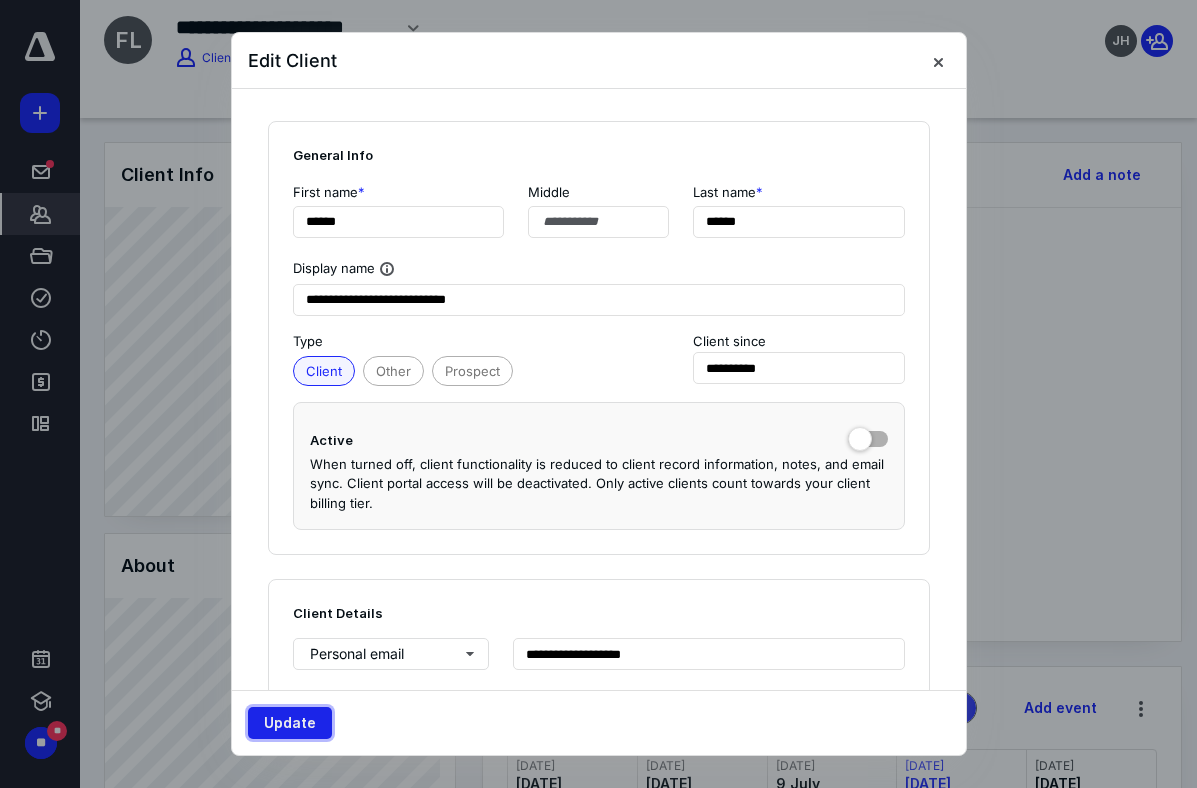 click on "Update" at bounding box center (290, 723) 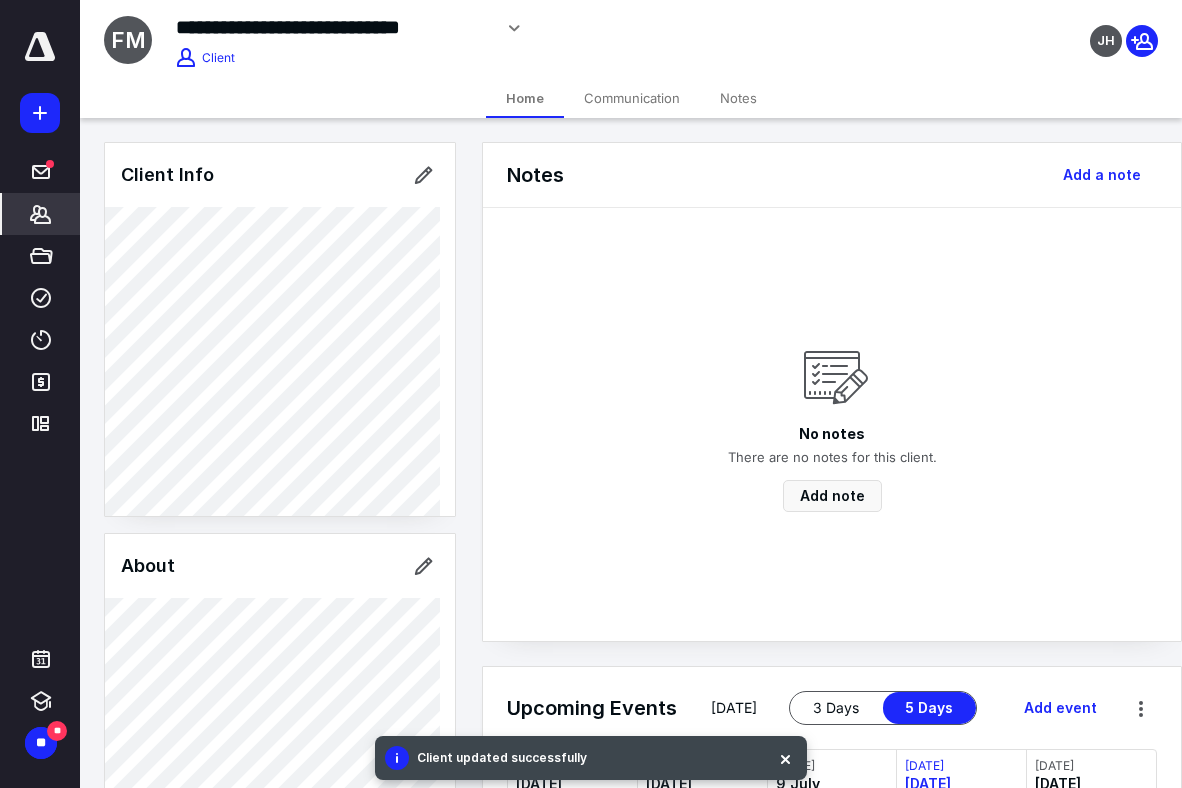 click 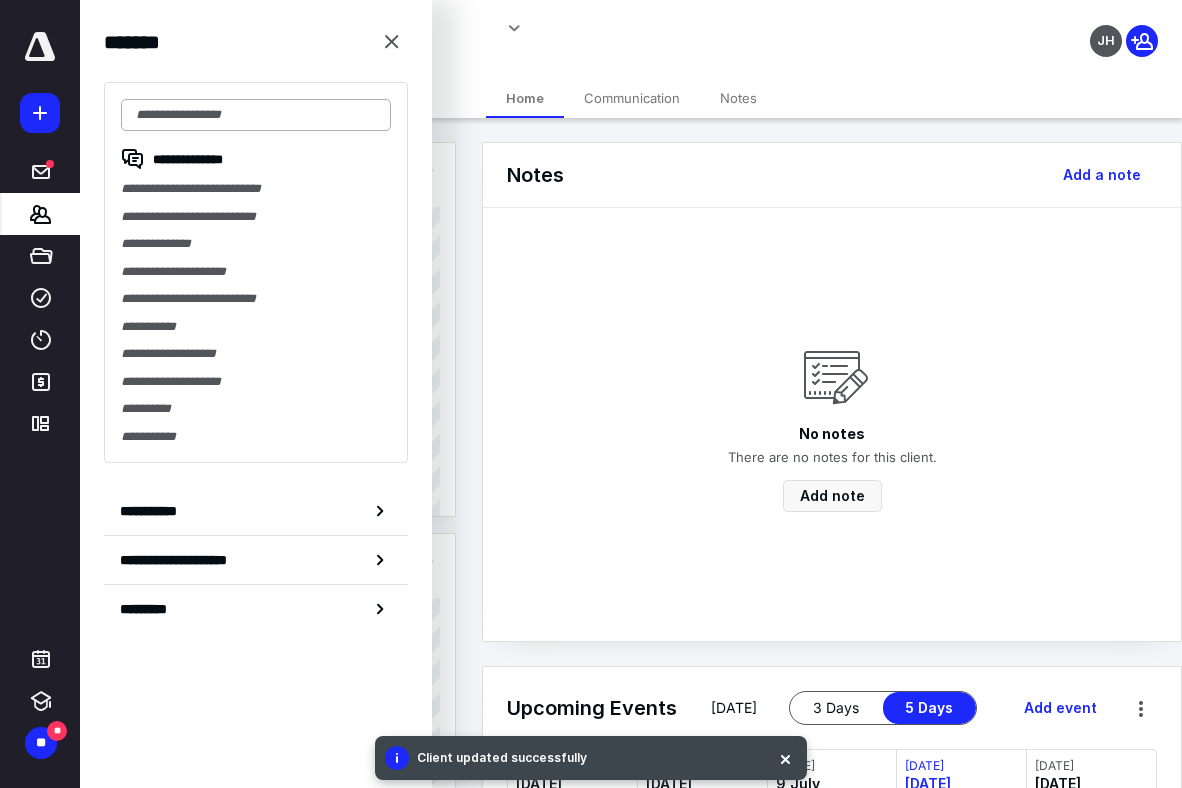 click at bounding box center (256, 115) 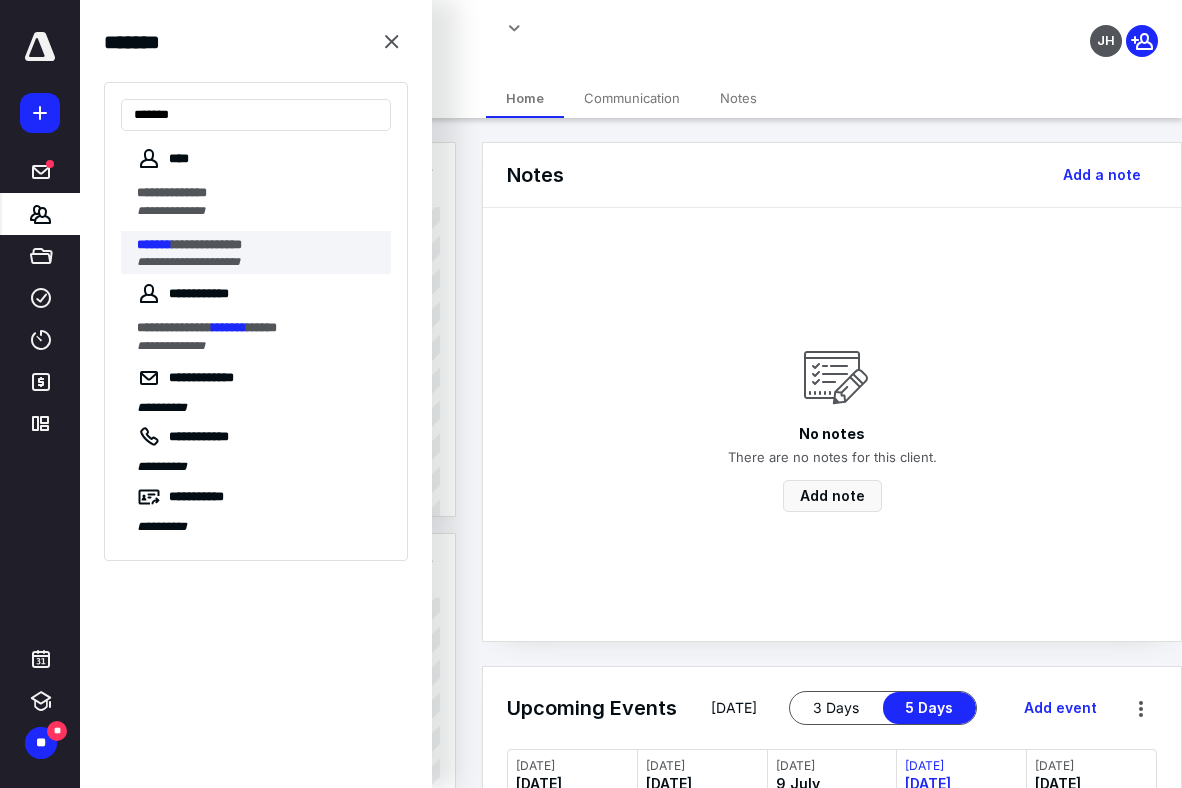 type on "*******" 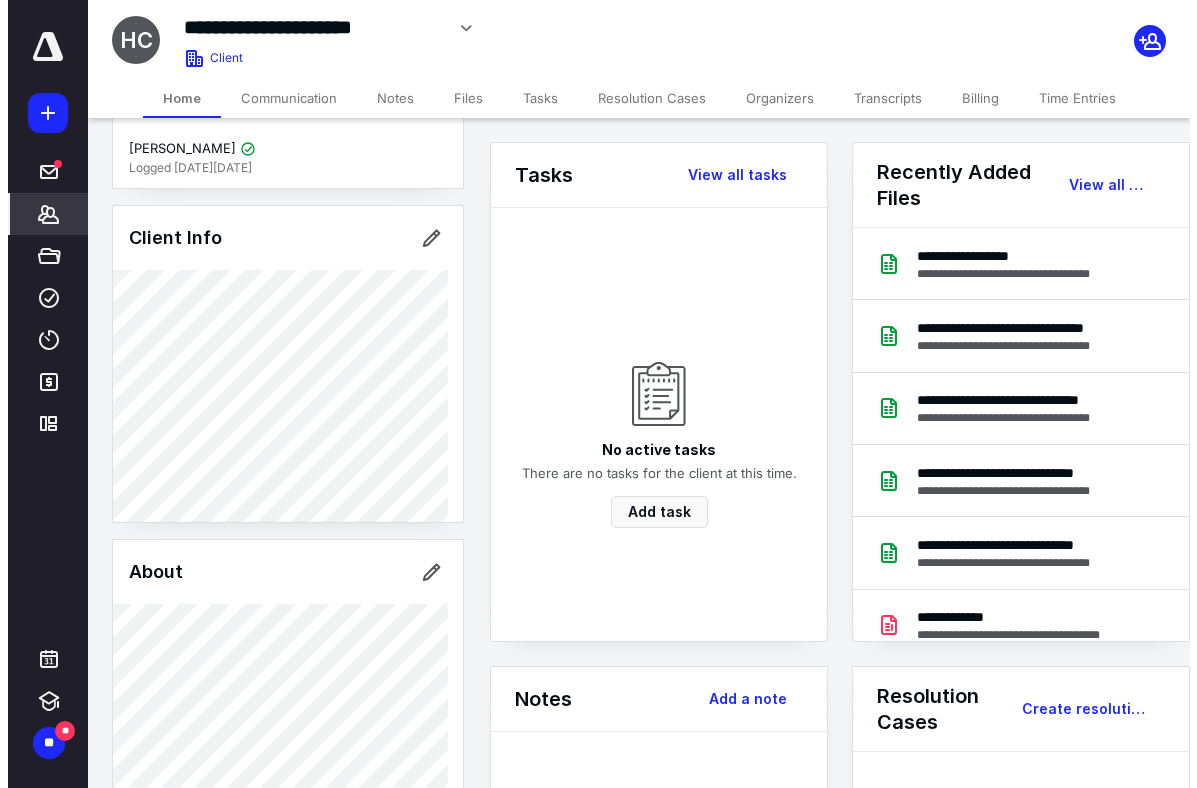 scroll, scrollTop: 0, scrollLeft: 0, axis: both 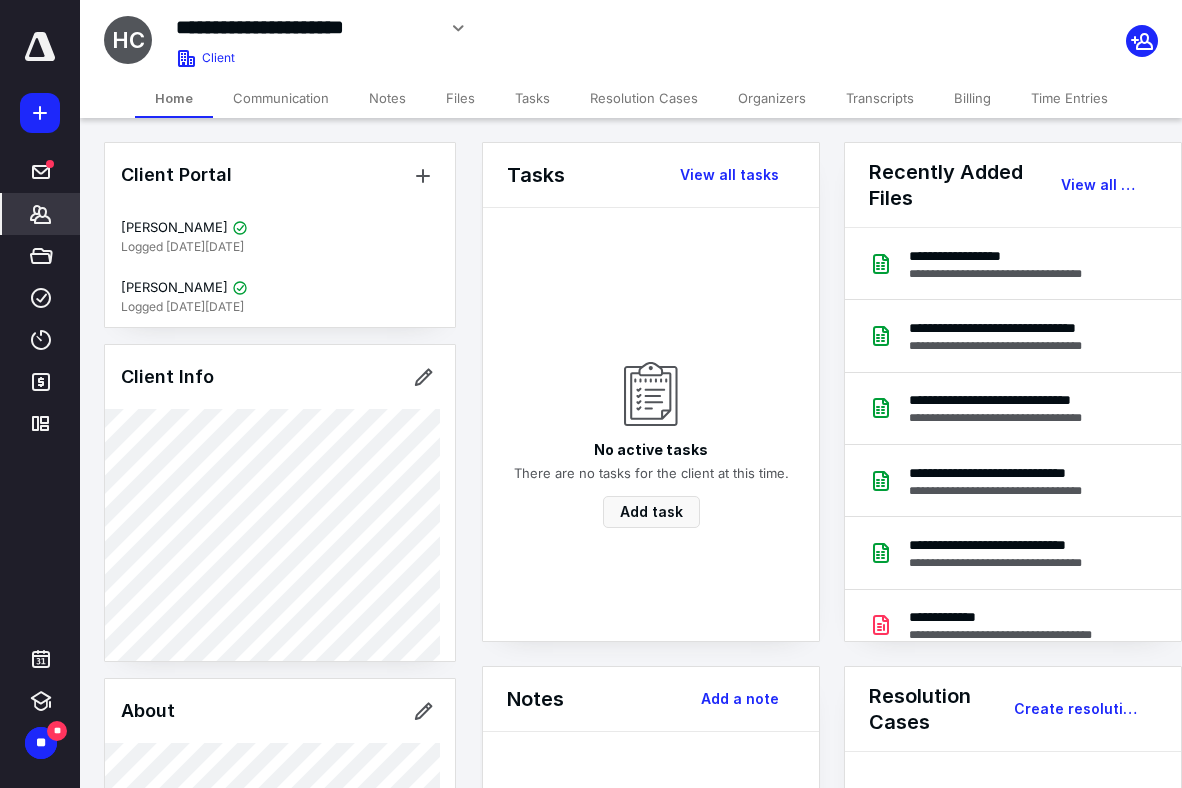 click on "Files" at bounding box center [460, 98] 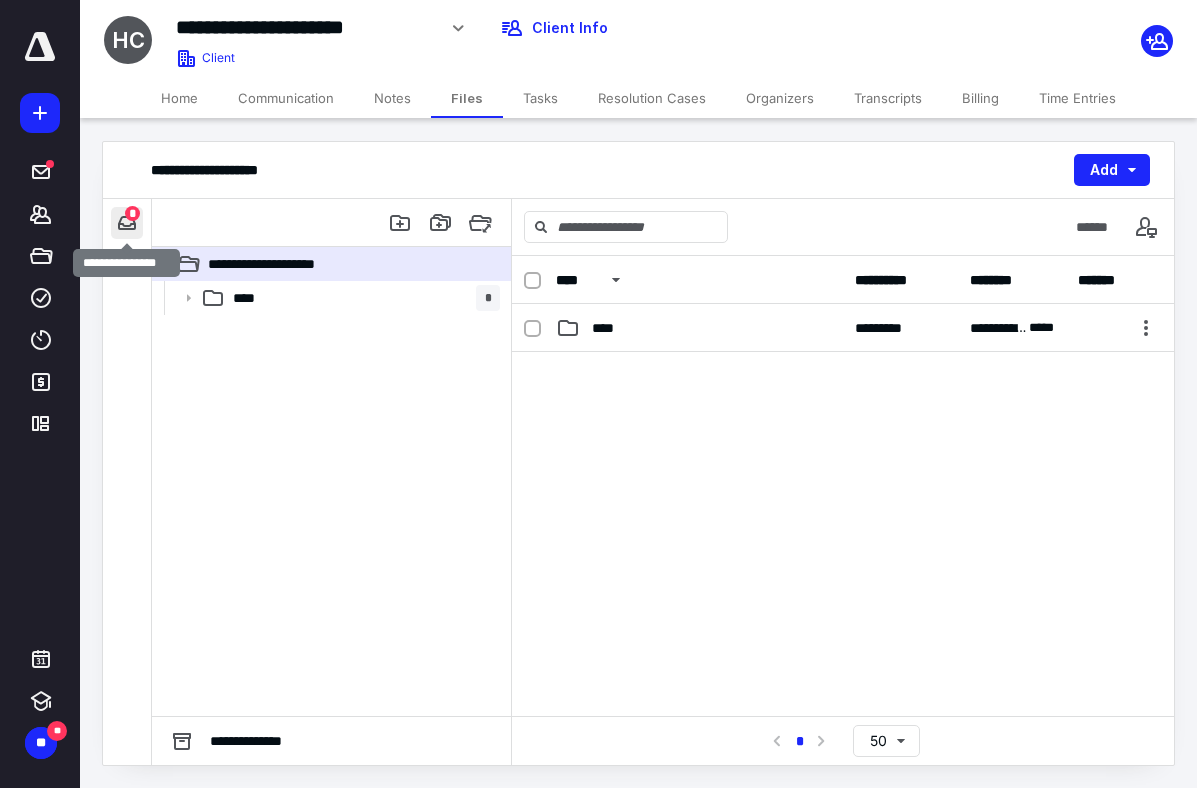 click at bounding box center (127, 223) 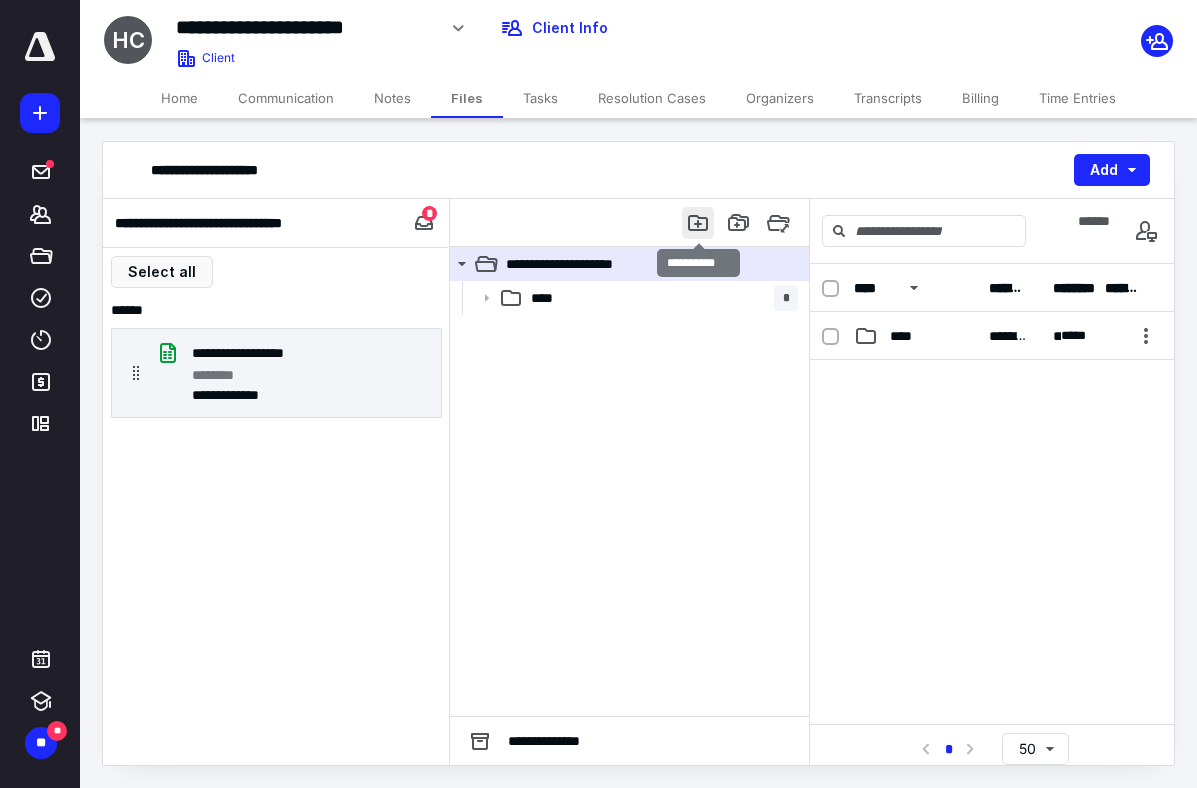 click at bounding box center [698, 223] 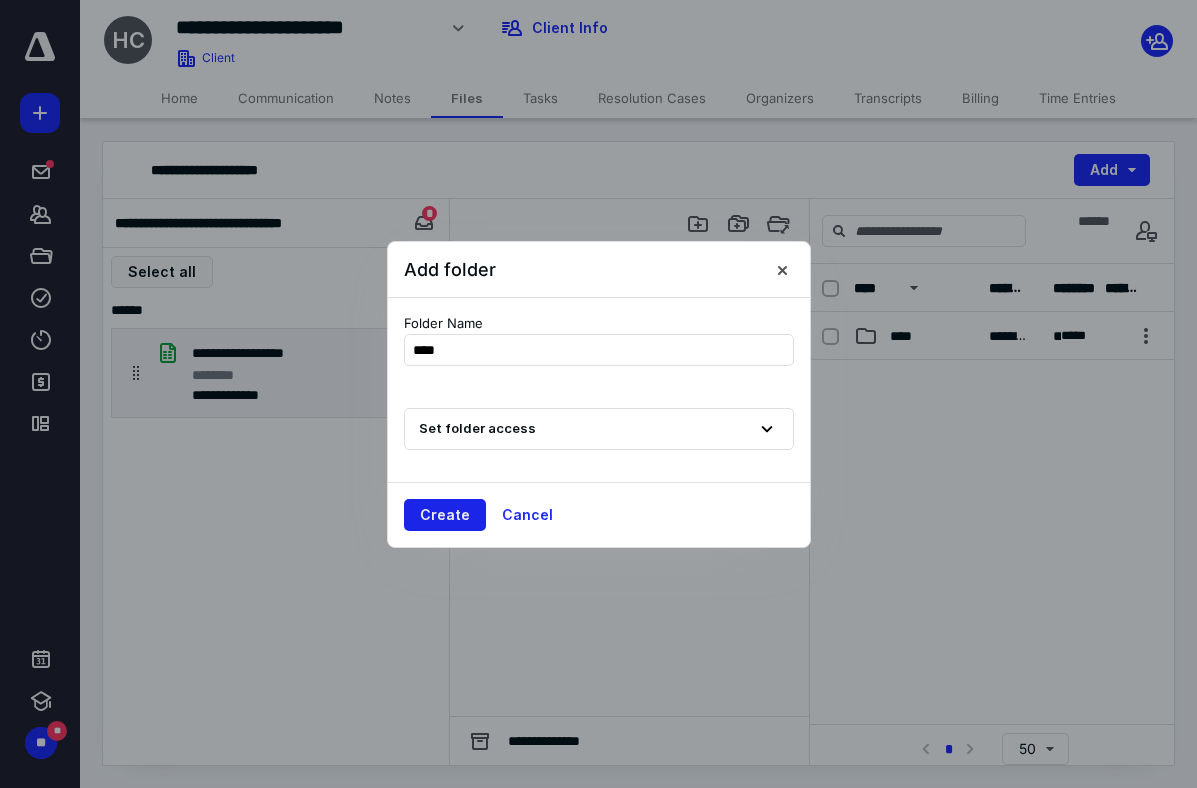 type on "****" 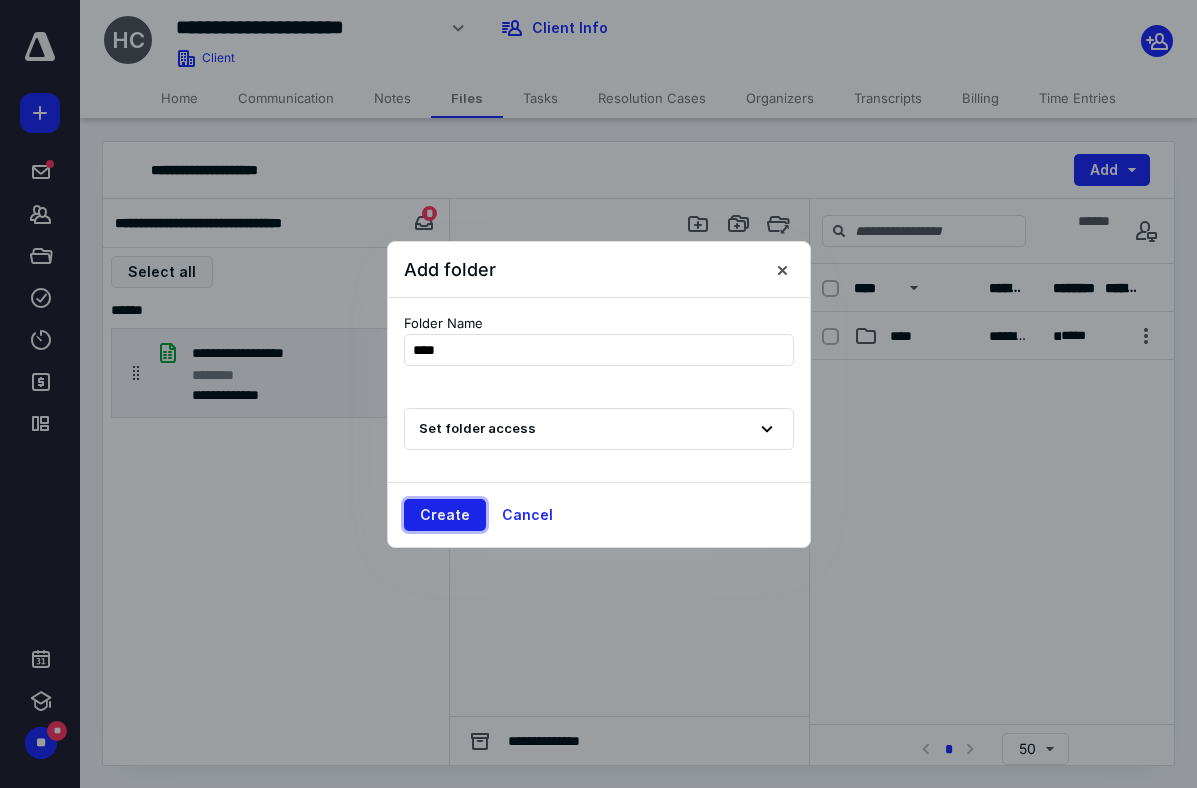 click on "Create" at bounding box center [445, 515] 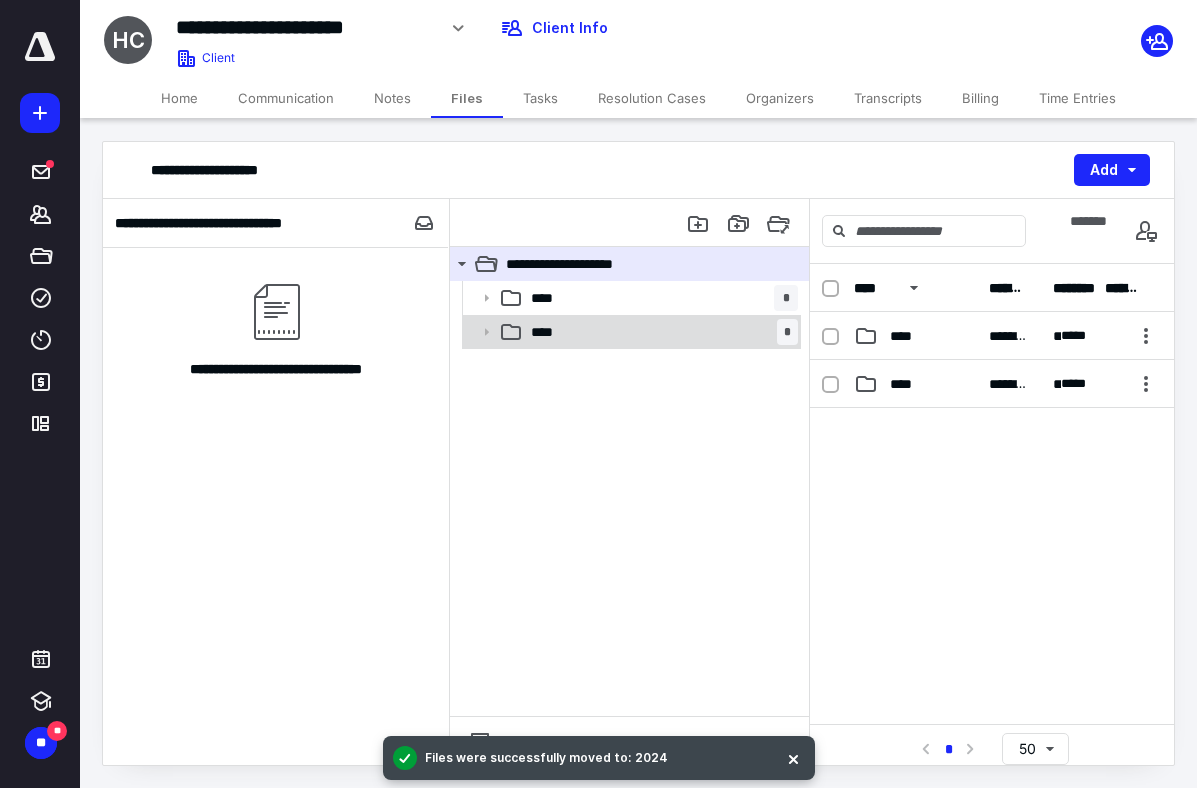 click on "****" at bounding box center [548, 332] 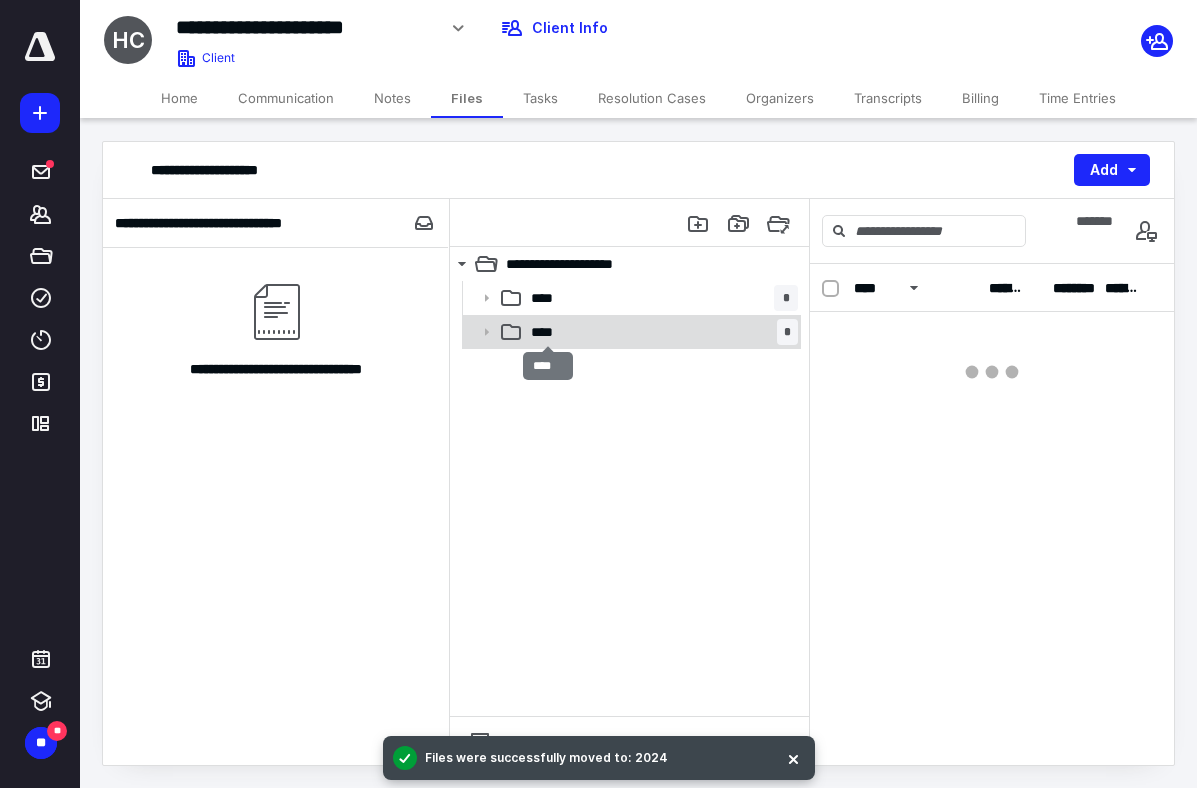 click on "****" at bounding box center [548, 332] 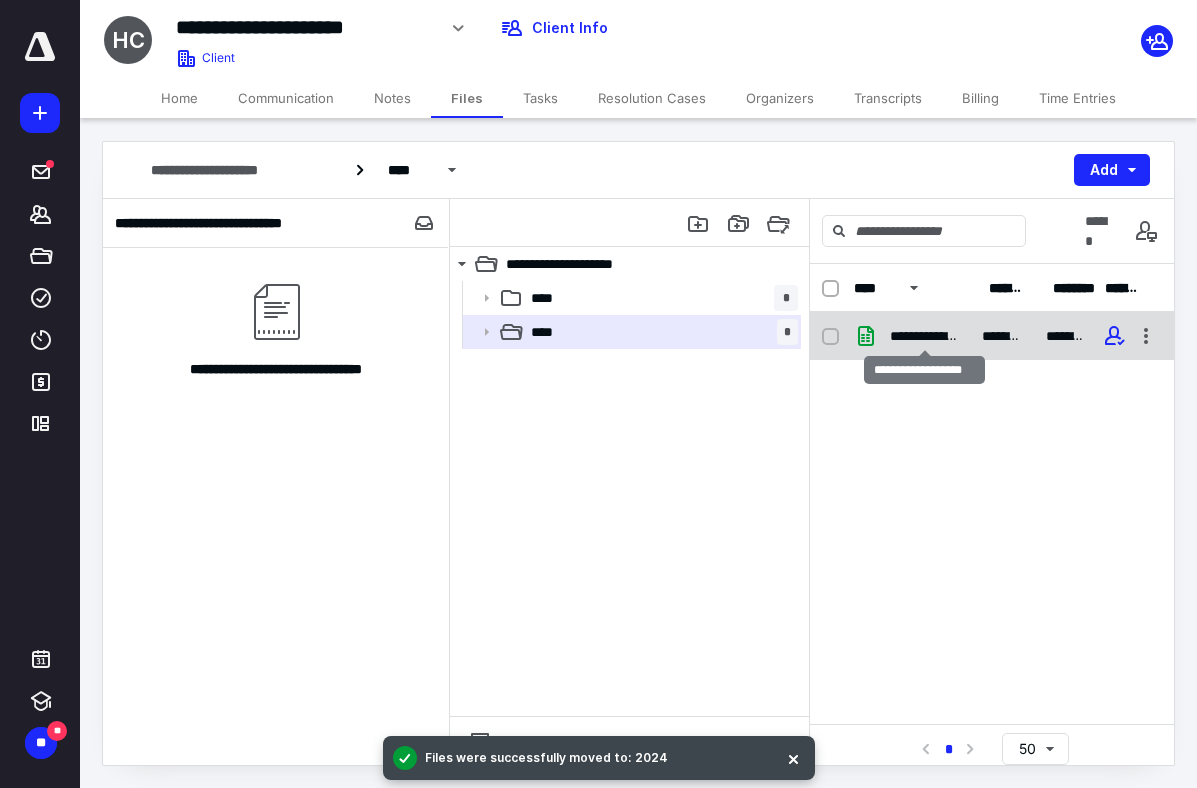 click on "**********" at bounding box center [924, 336] 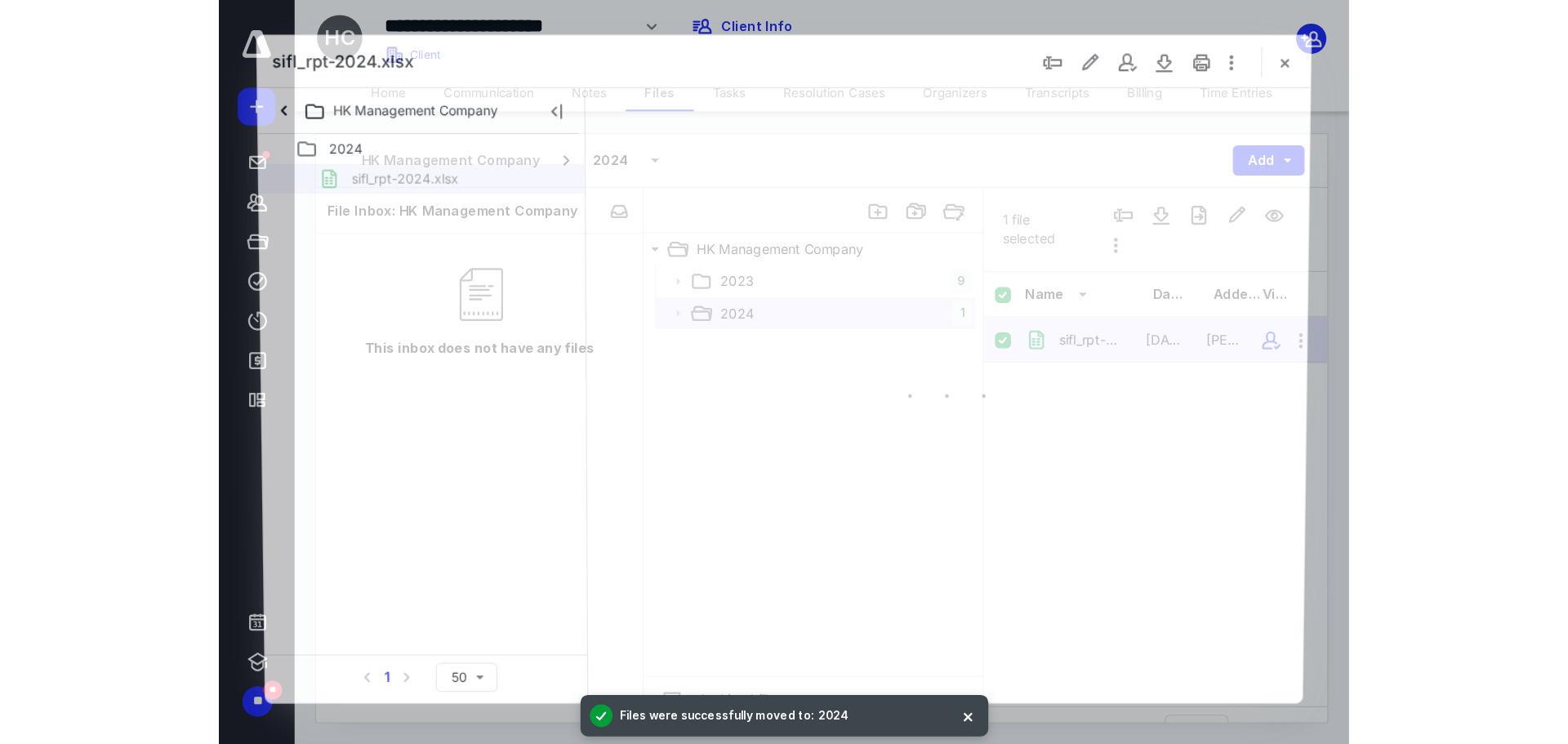 scroll, scrollTop: 0, scrollLeft: 0, axis: both 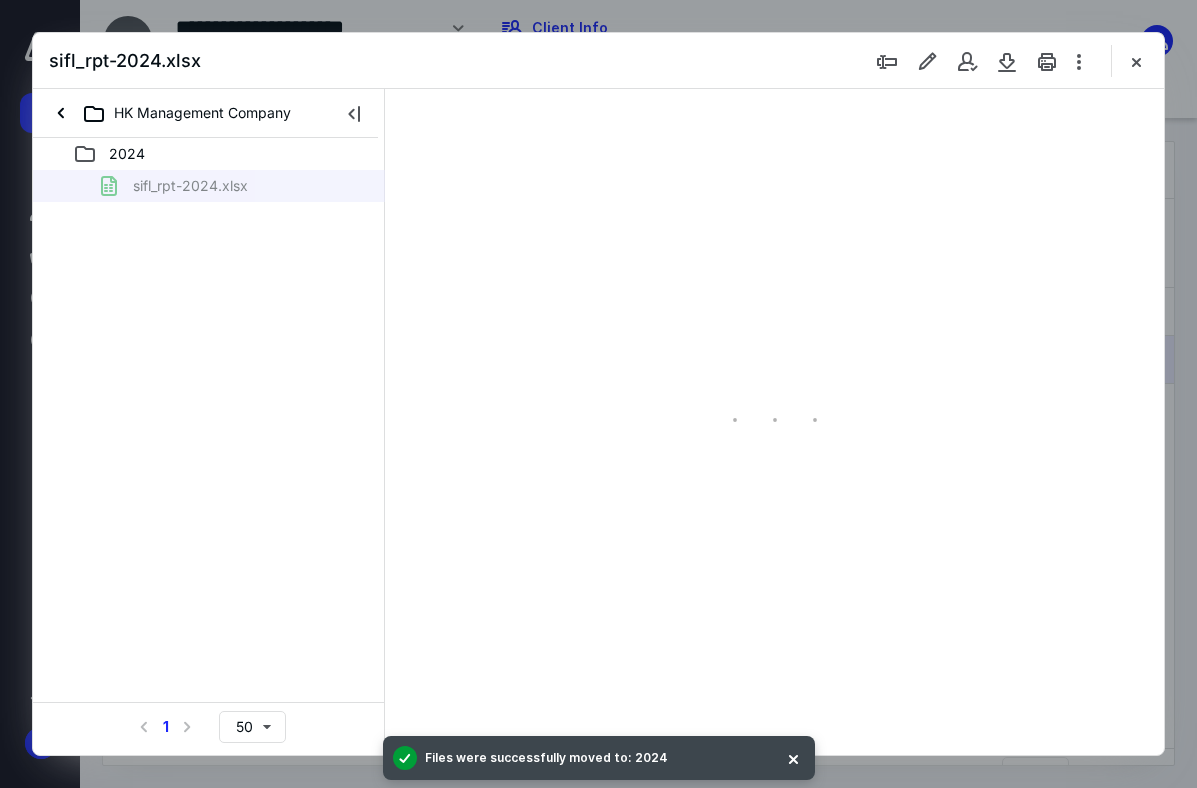 type on "46" 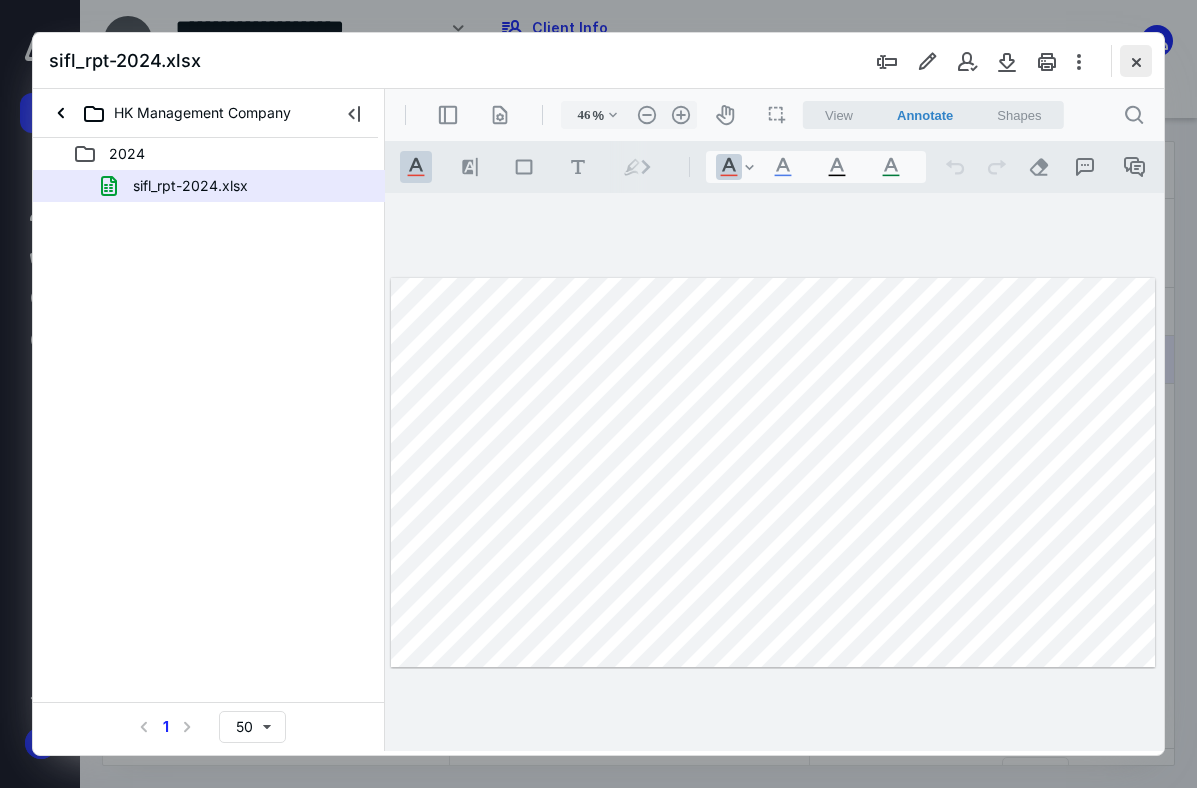 click at bounding box center (1136, 61) 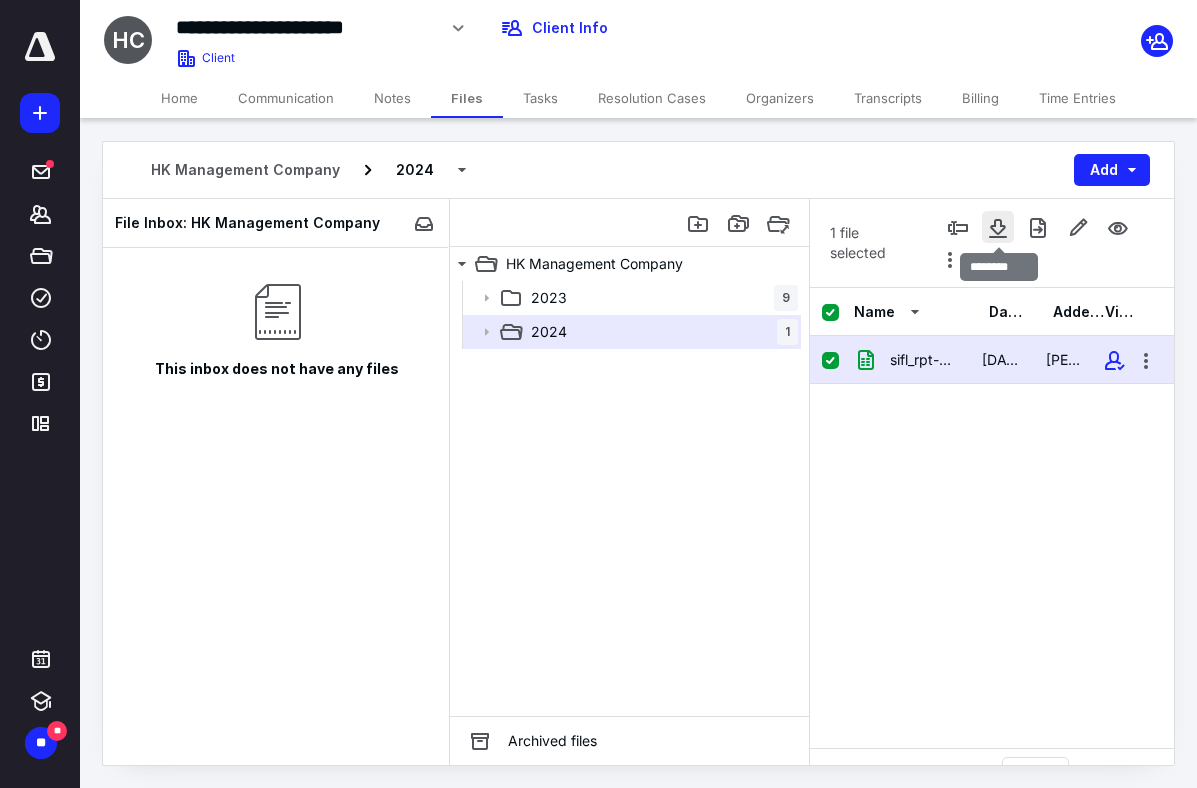 click at bounding box center [998, 227] 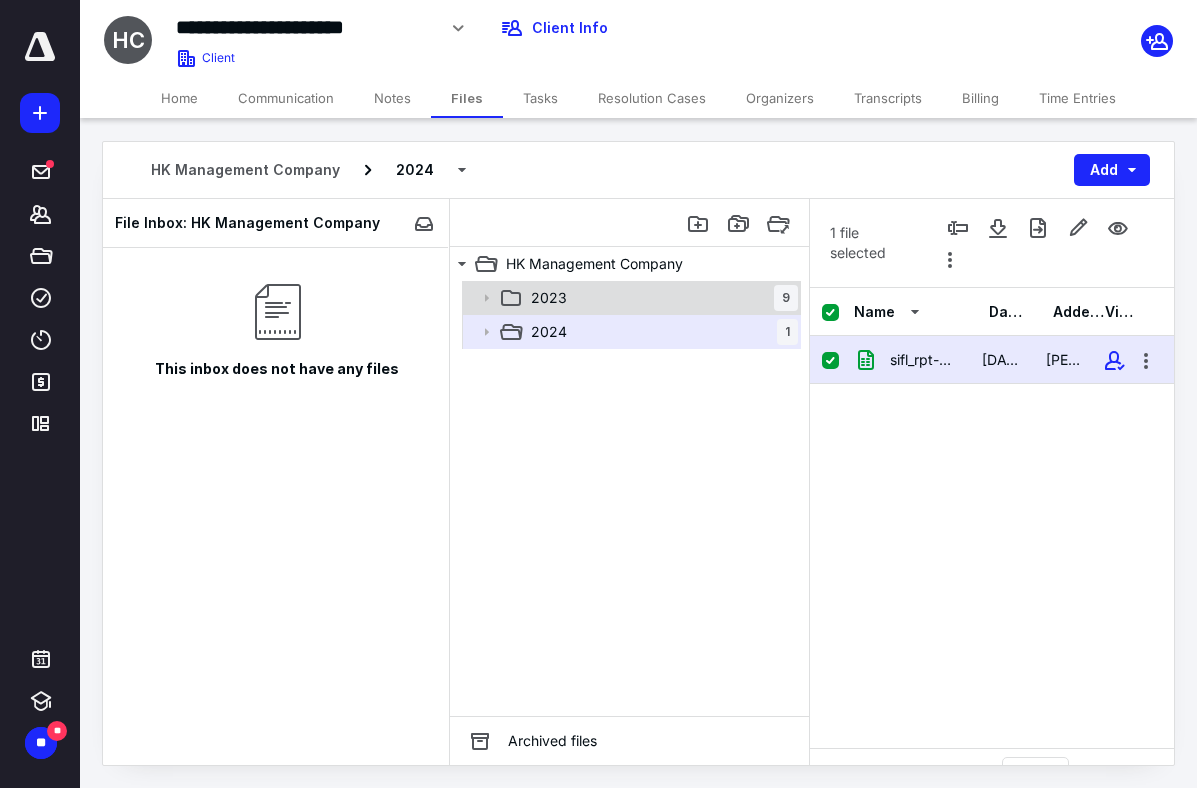 click on "2023" at bounding box center [549, 298] 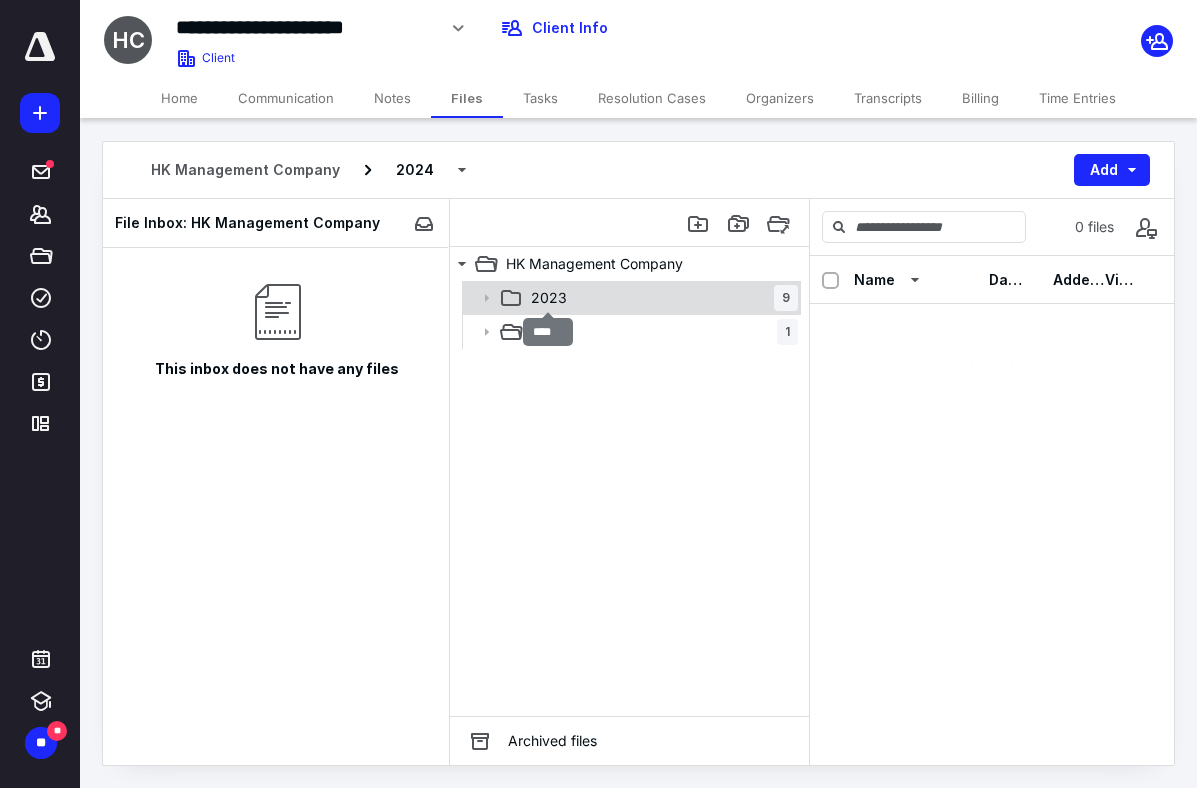 click on "2023" at bounding box center (549, 298) 